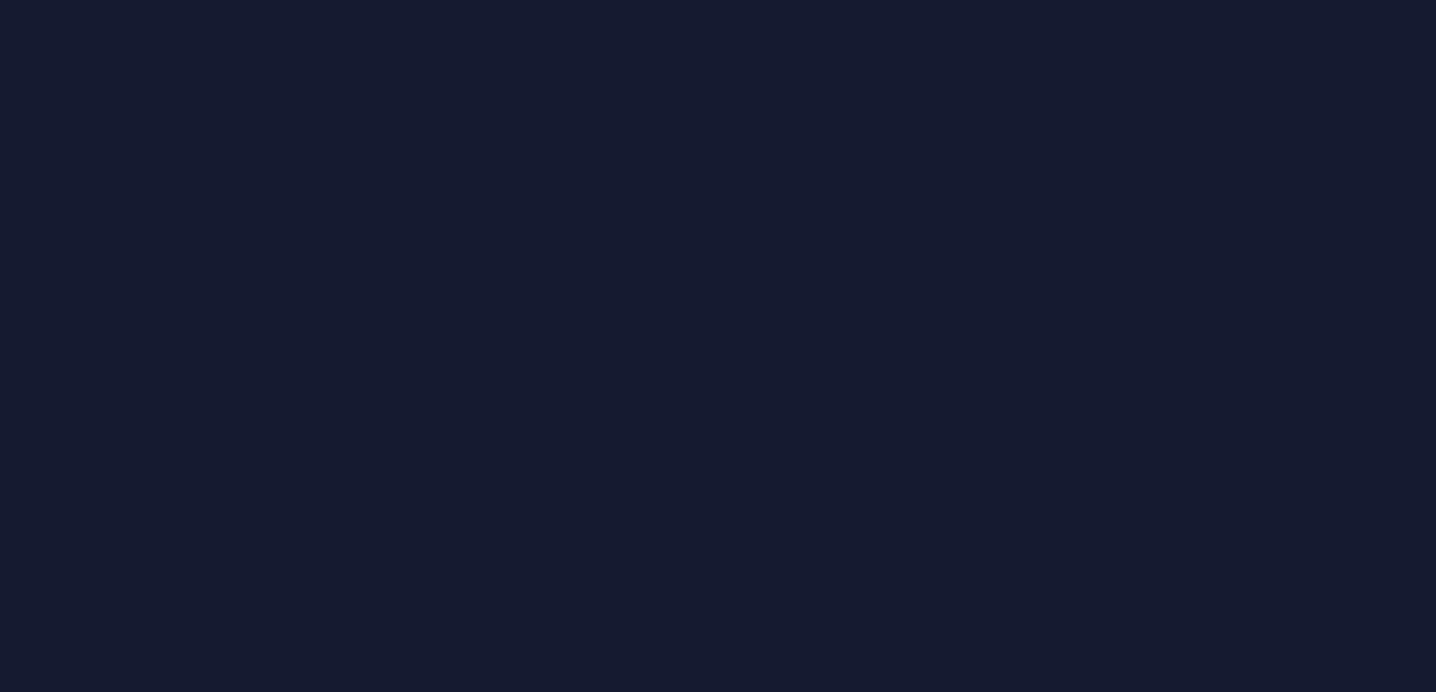 scroll, scrollTop: 0, scrollLeft: 0, axis: both 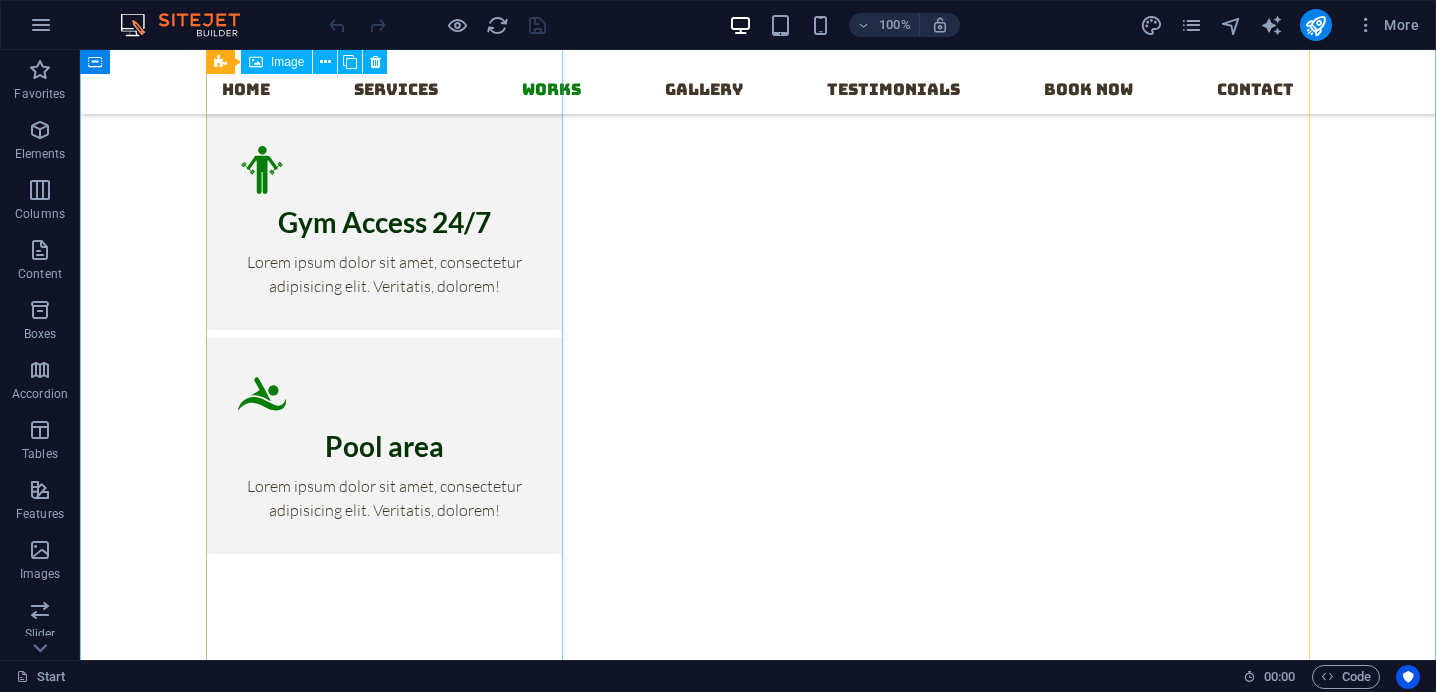 click on "Recycled paper" at bounding box center [384, 2385] 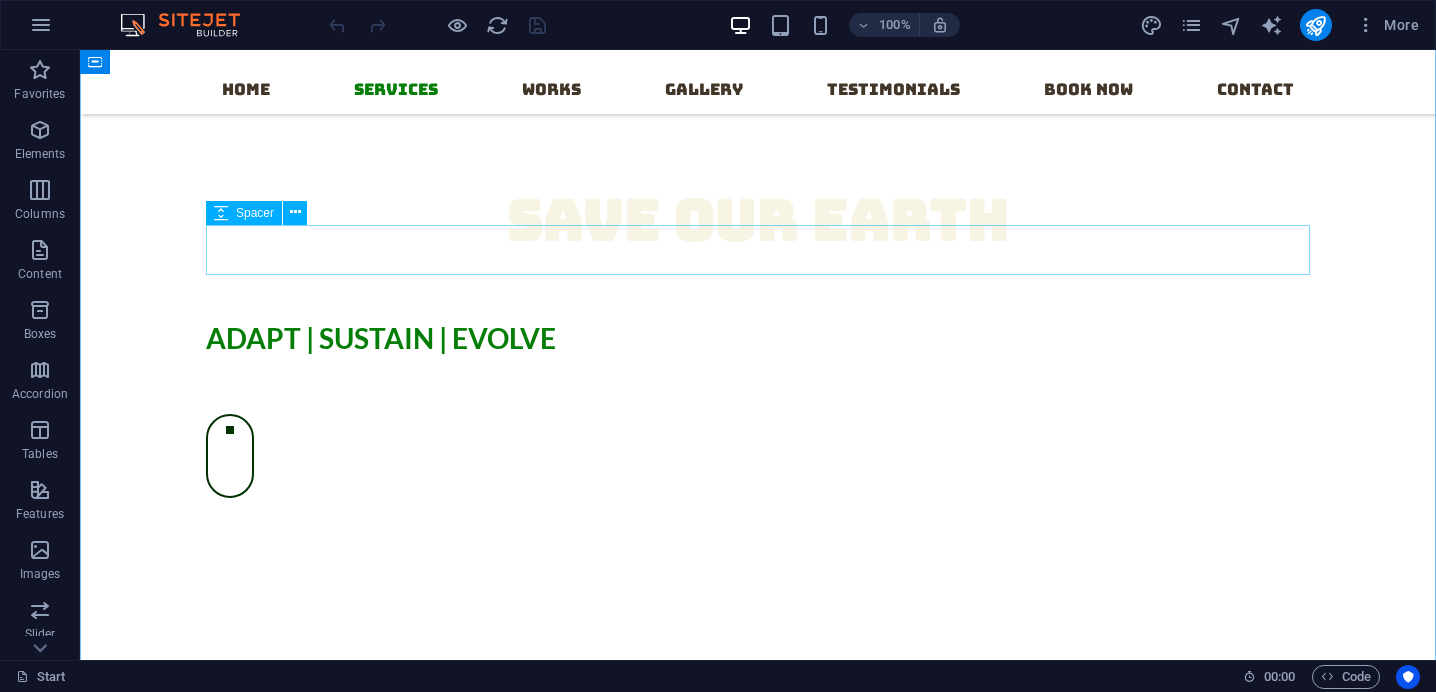 scroll, scrollTop: 680, scrollLeft: 0, axis: vertical 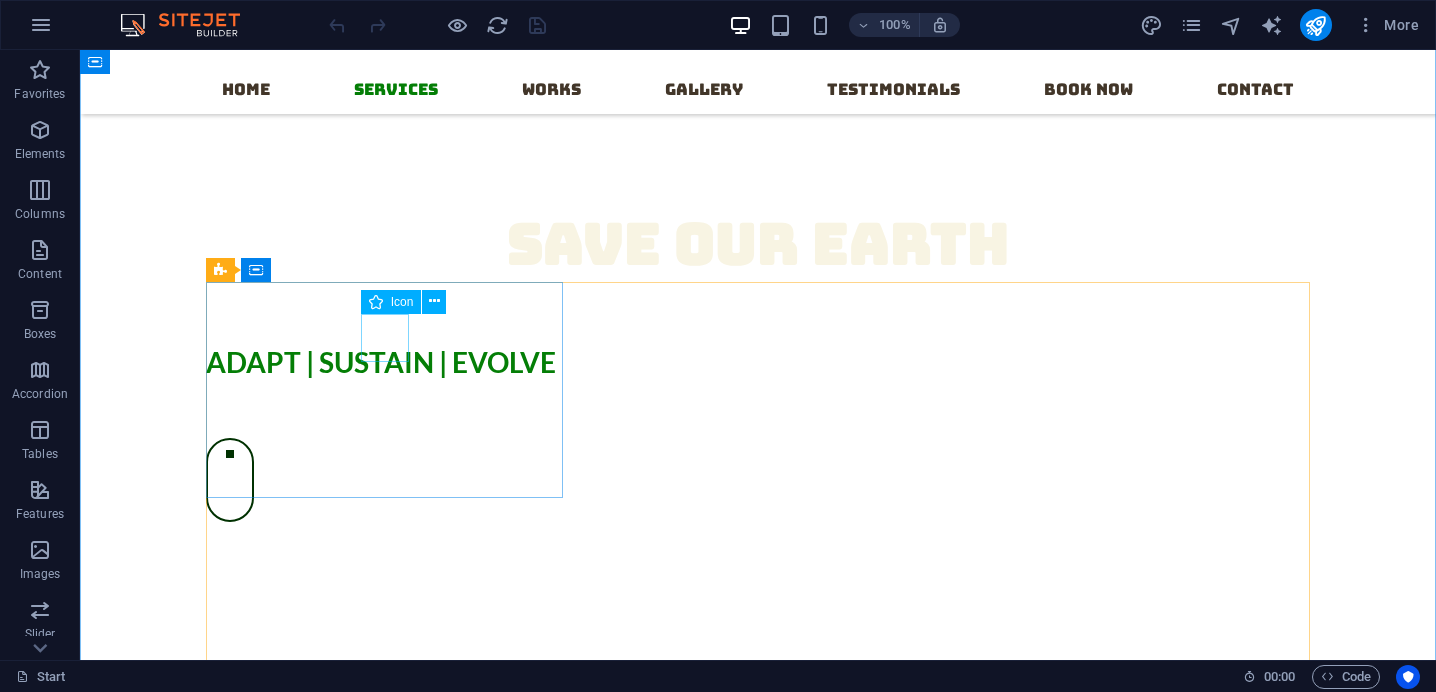 click at bounding box center [384, 978] 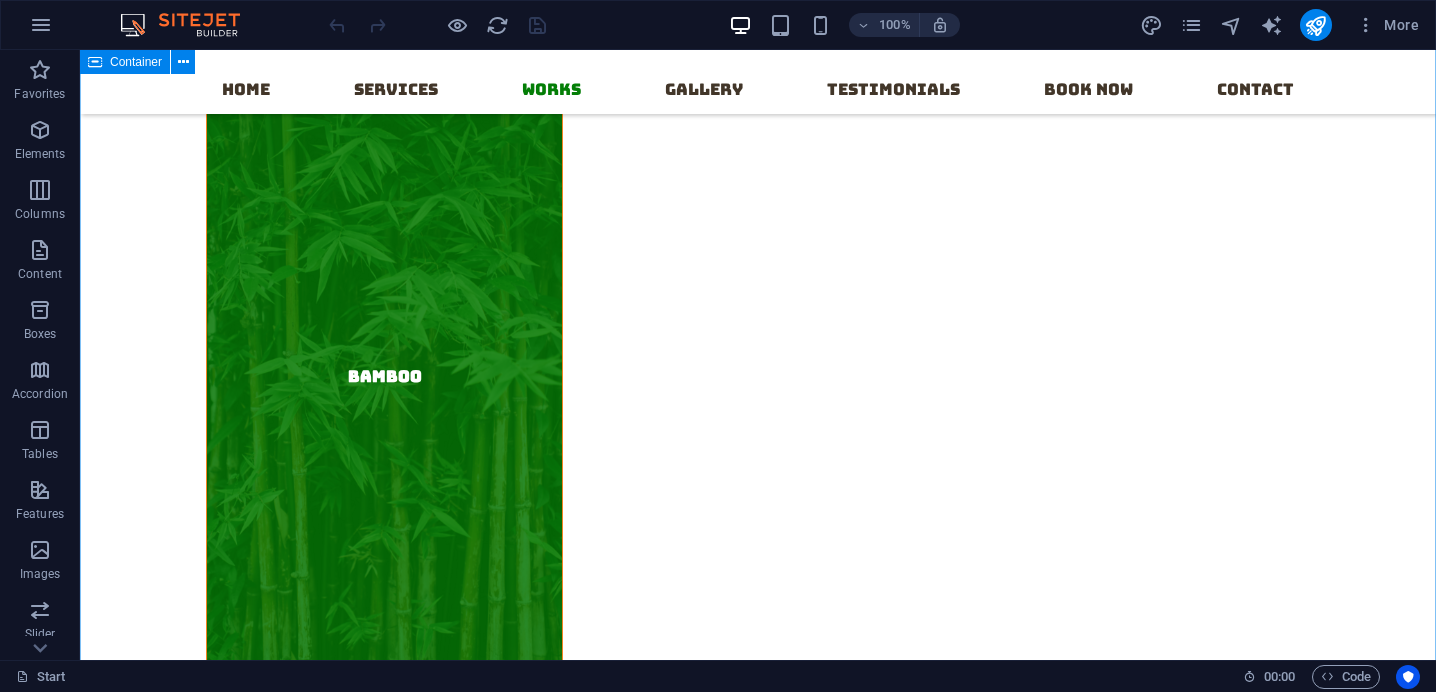 scroll, scrollTop: 11048, scrollLeft: 0, axis: vertical 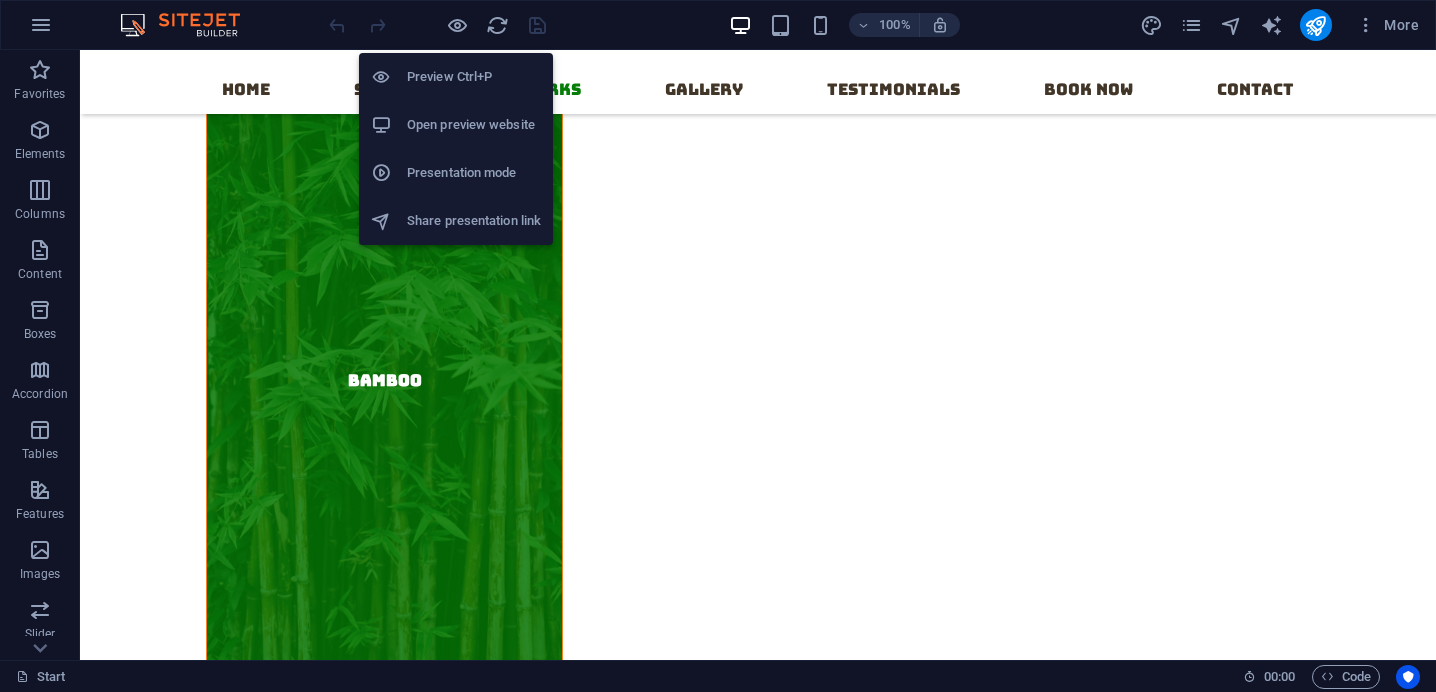 click on "Open preview website" at bounding box center (474, 125) 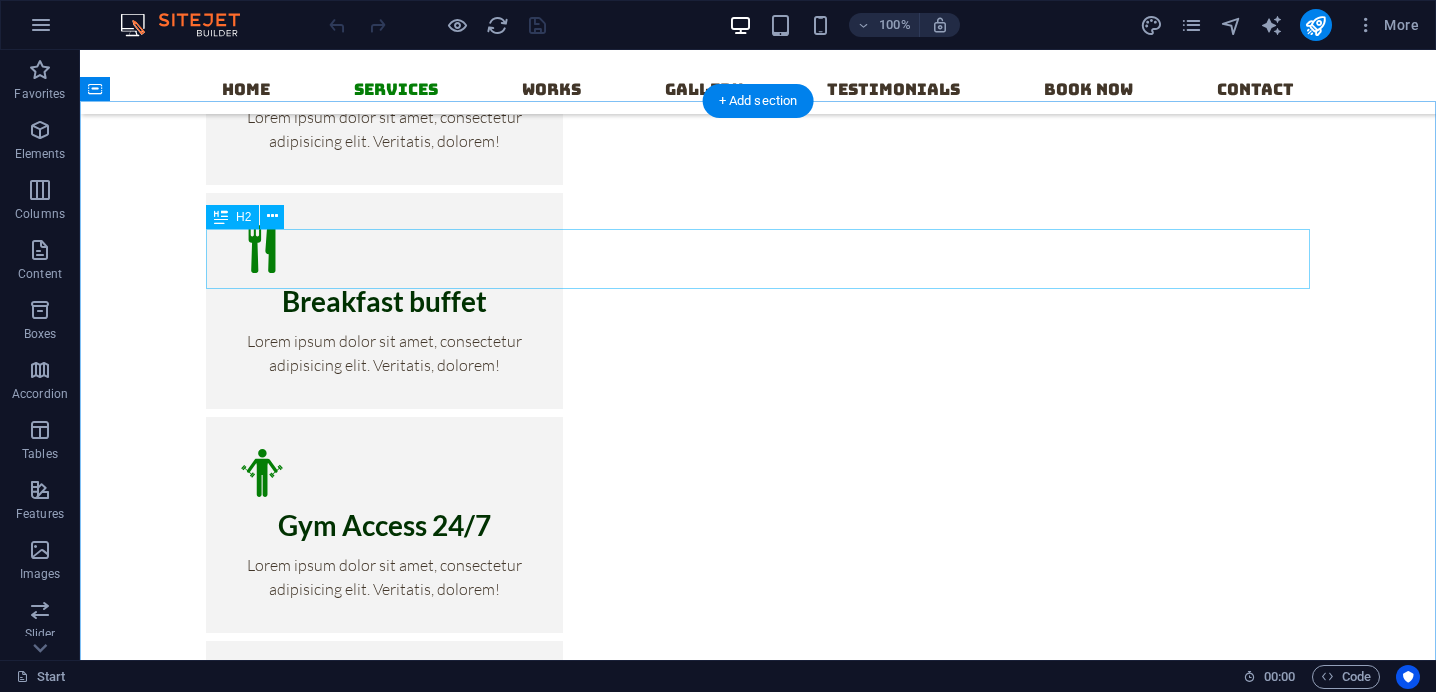scroll, scrollTop: 2130, scrollLeft: 0, axis: vertical 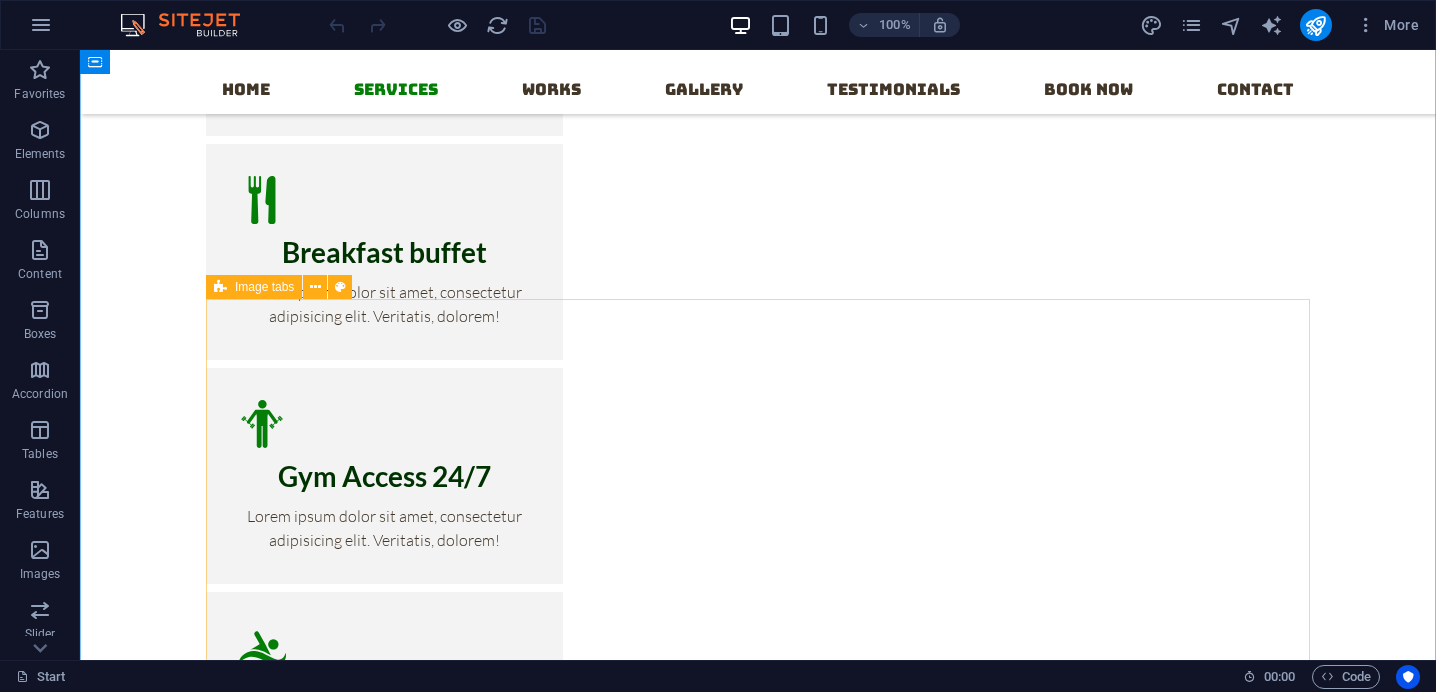 click at bounding box center [220, 287] 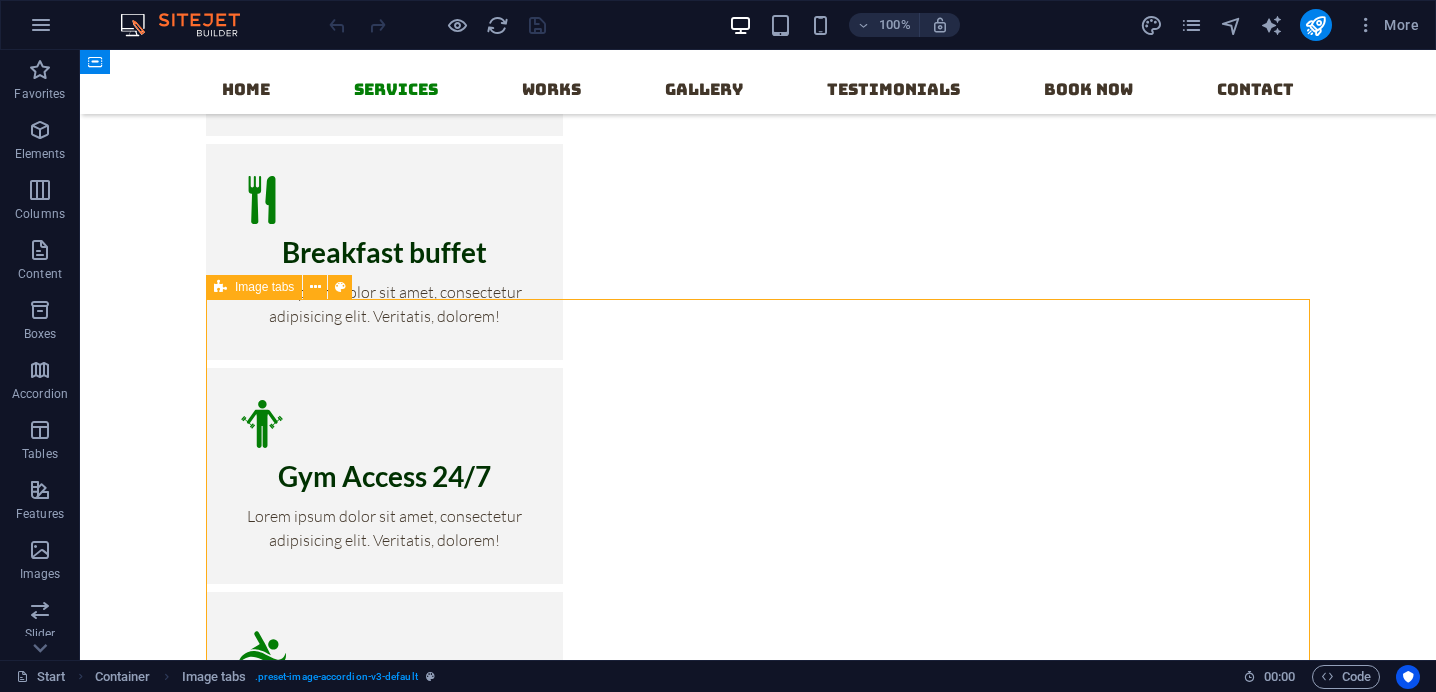 click at bounding box center [220, 287] 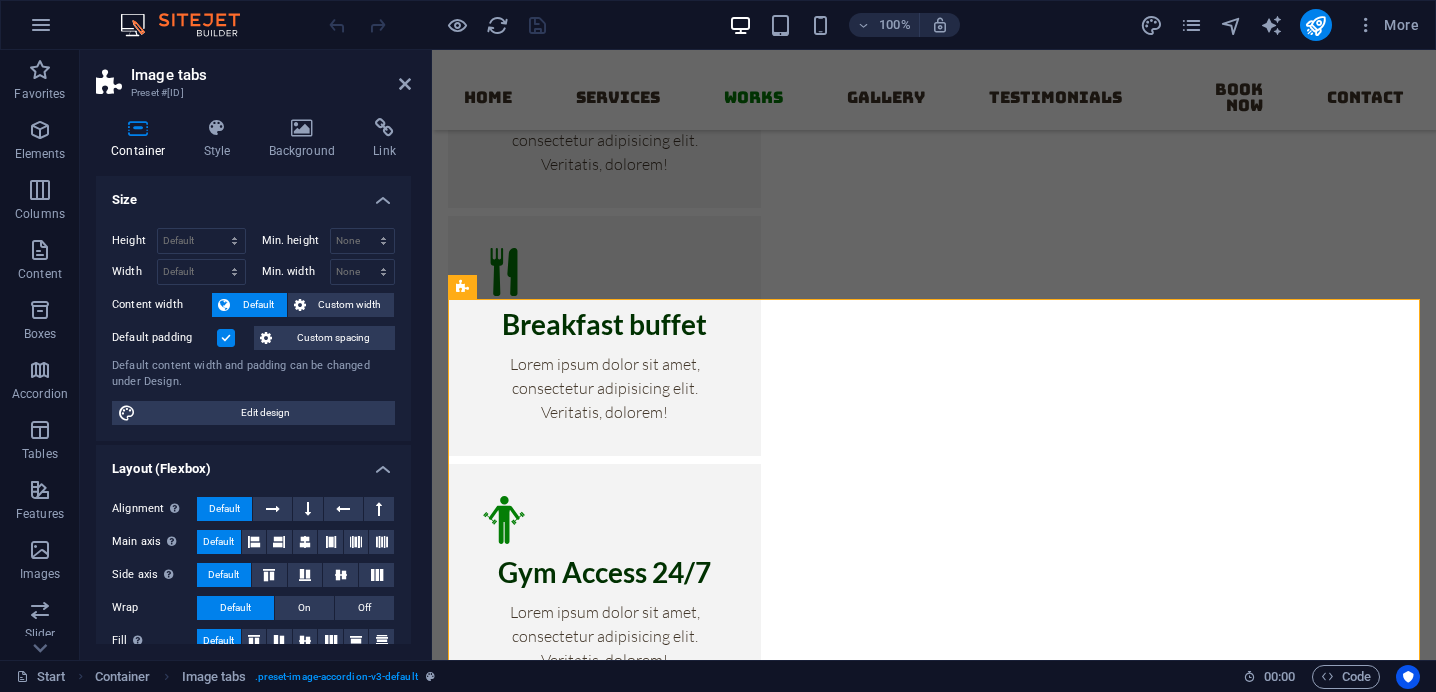 scroll, scrollTop: 2274, scrollLeft: 0, axis: vertical 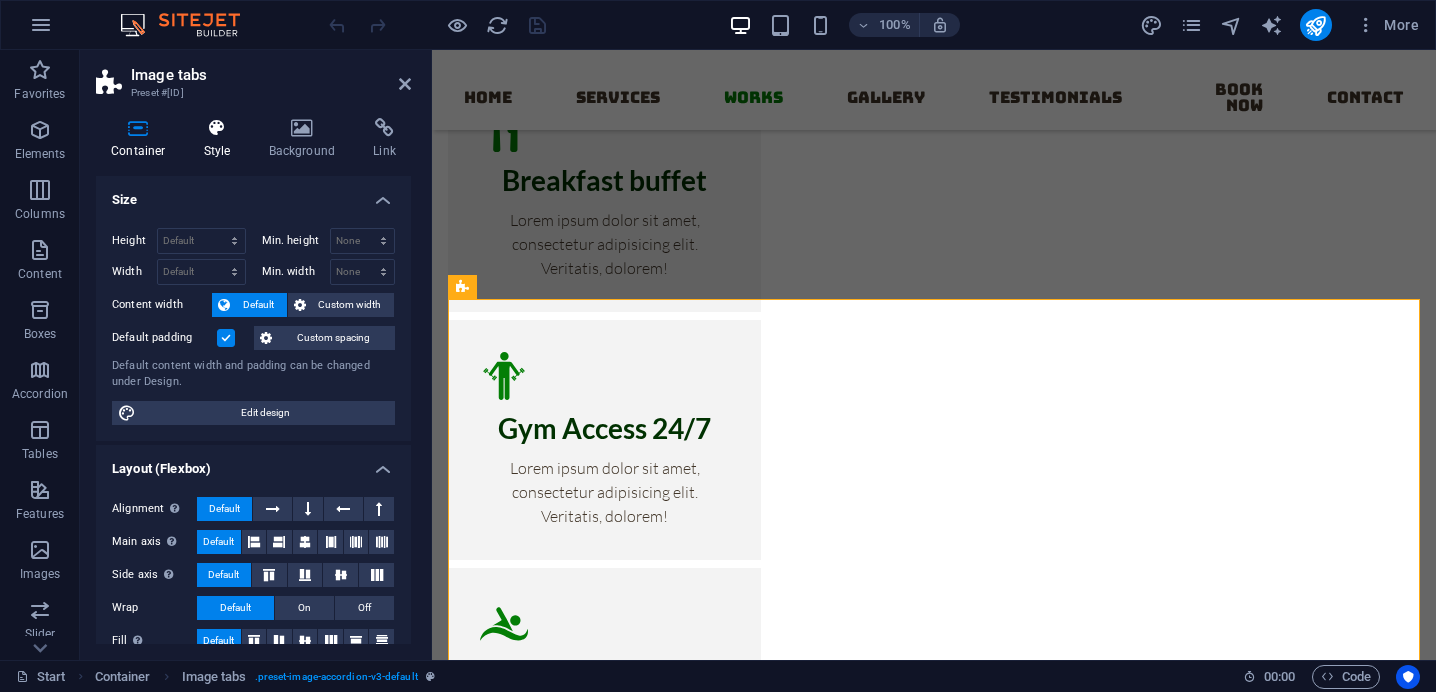 click on "Style" at bounding box center (221, 139) 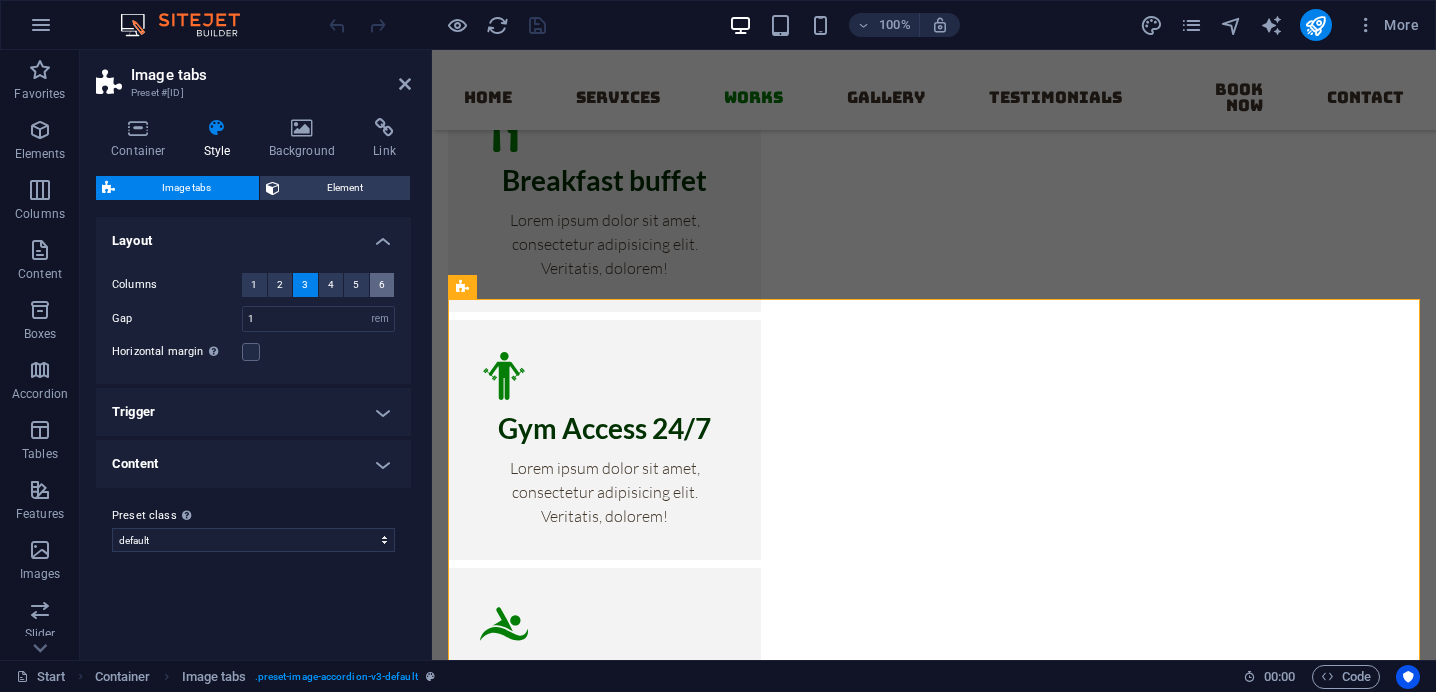 click on "6" at bounding box center (382, 285) 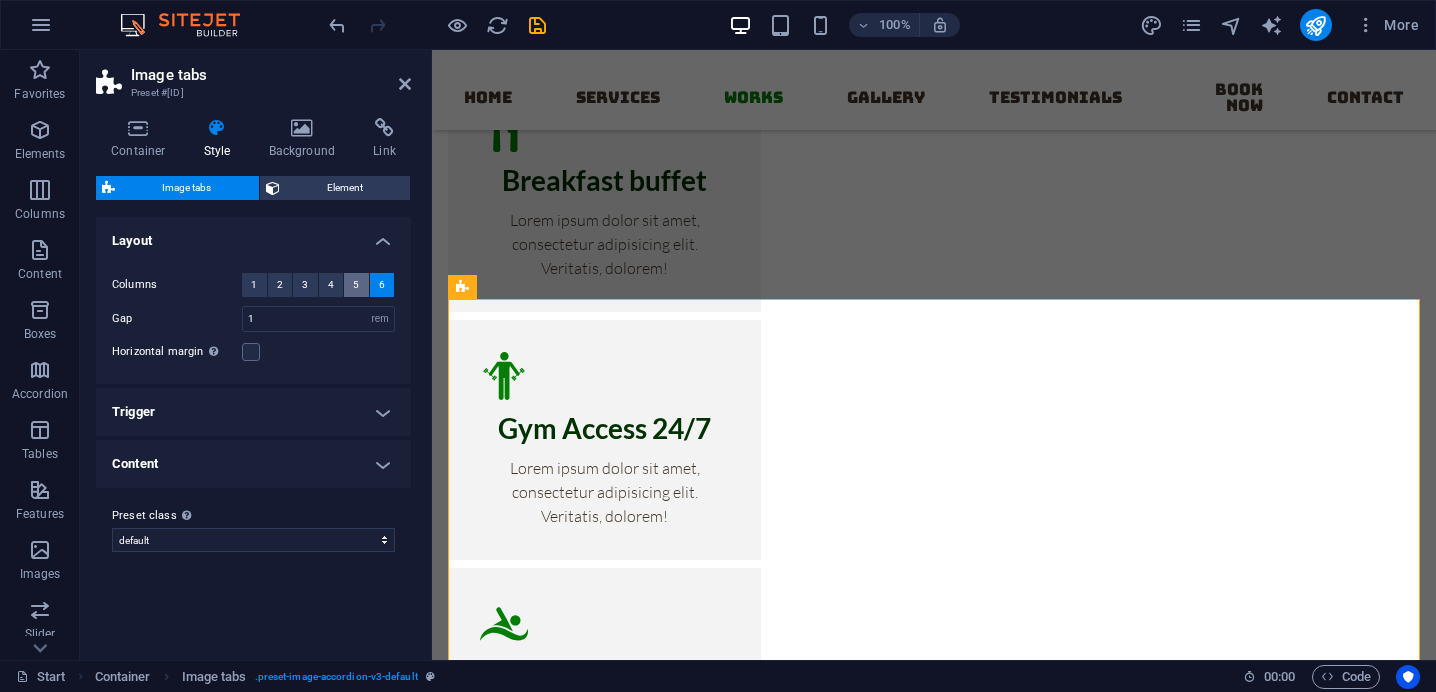 click on "5" at bounding box center [356, 285] 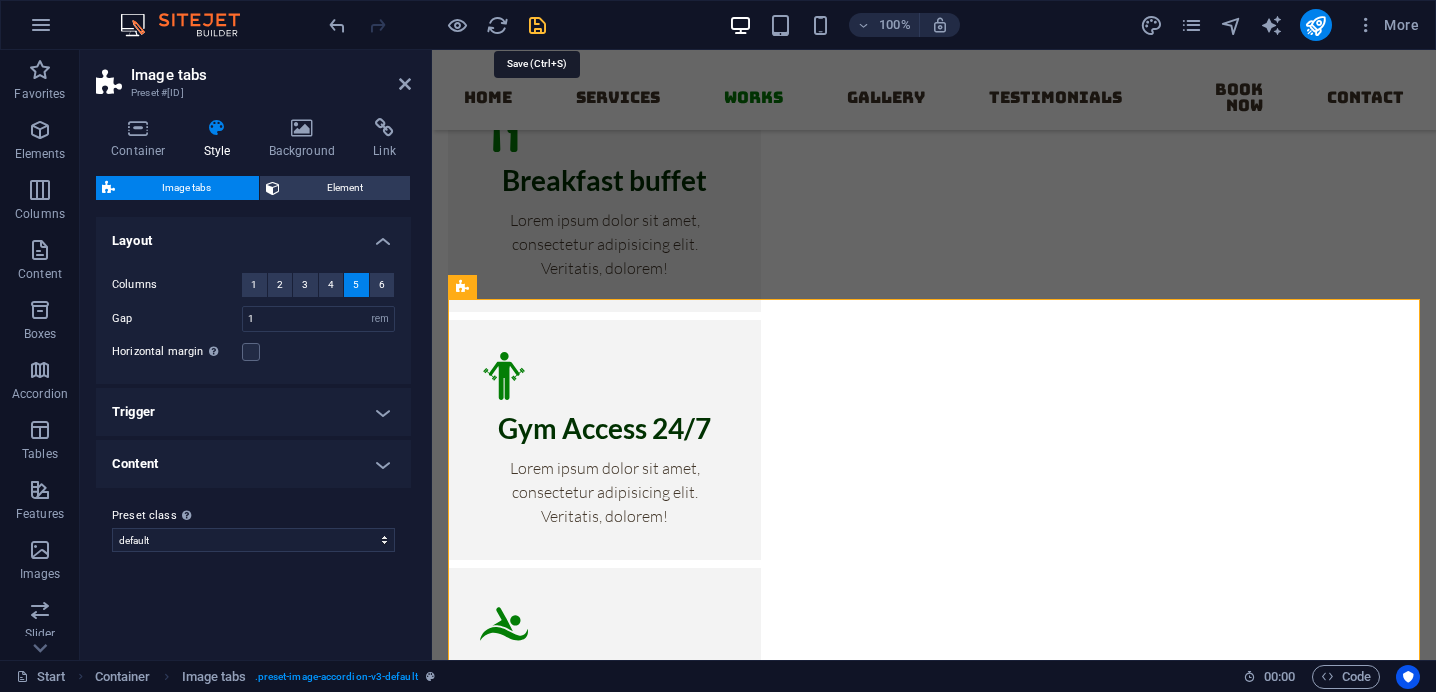 click at bounding box center [537, 25] 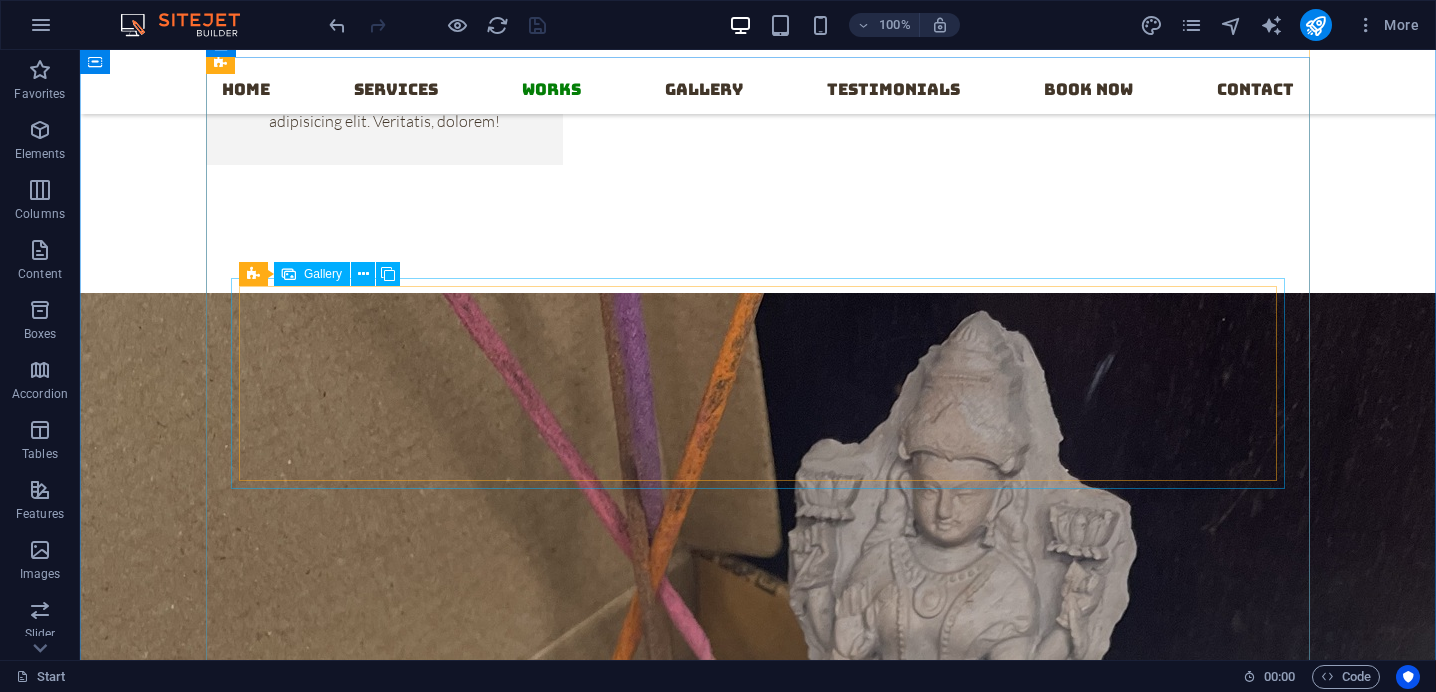 scroll, scrollTop: 2822, scrollLeft: 0, axis: vertical 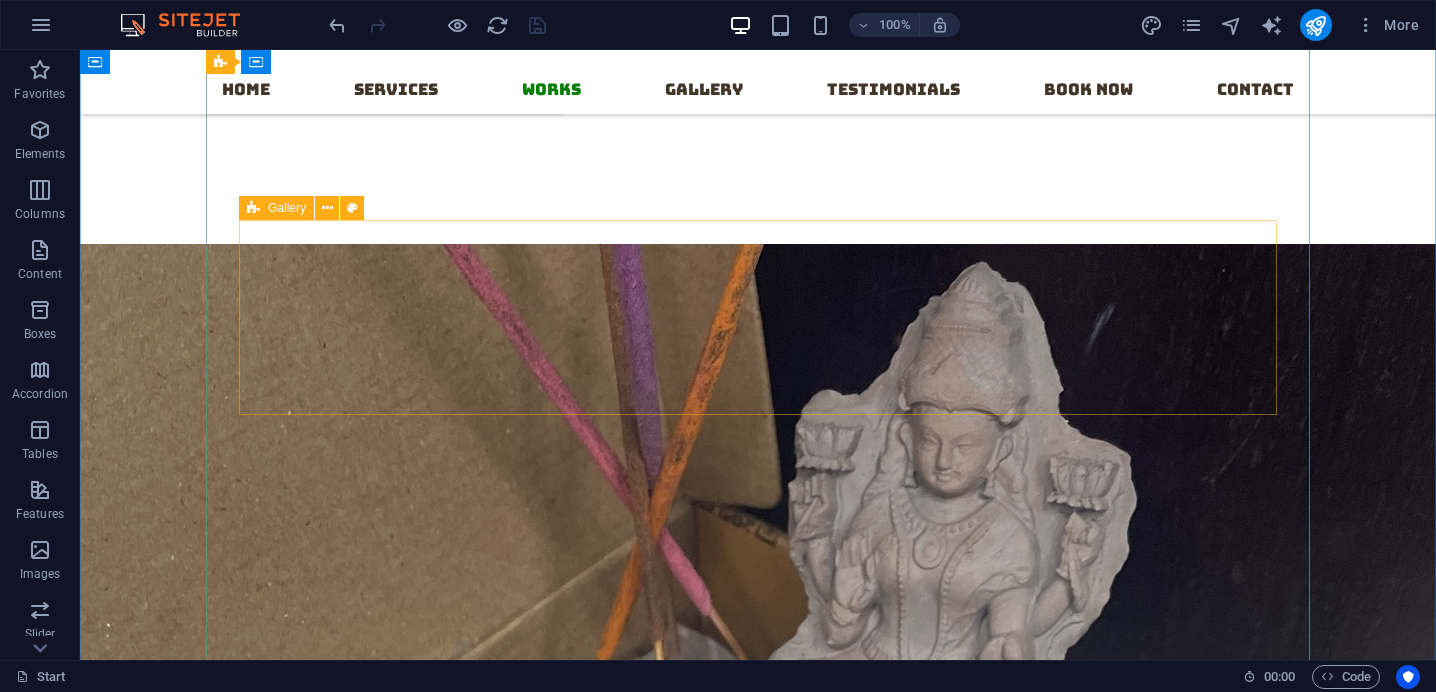 click at bounding box center (253, 208) 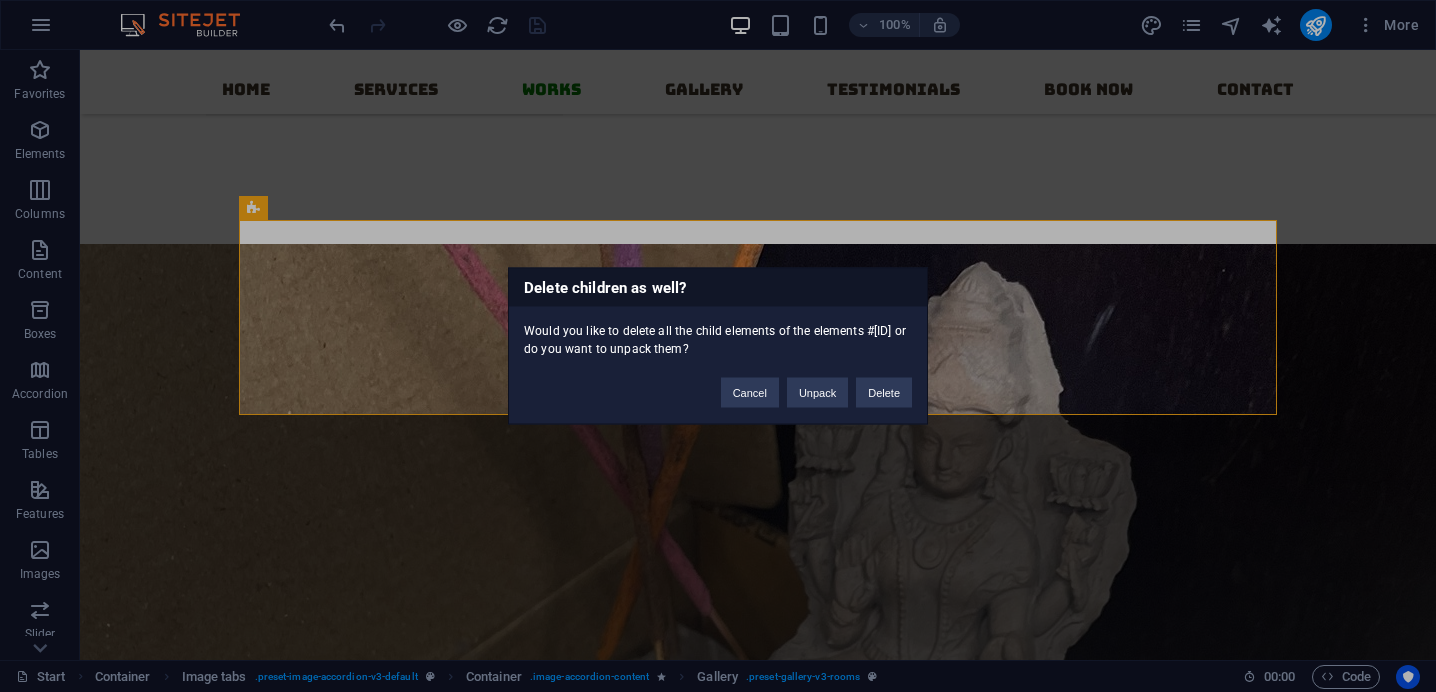 type 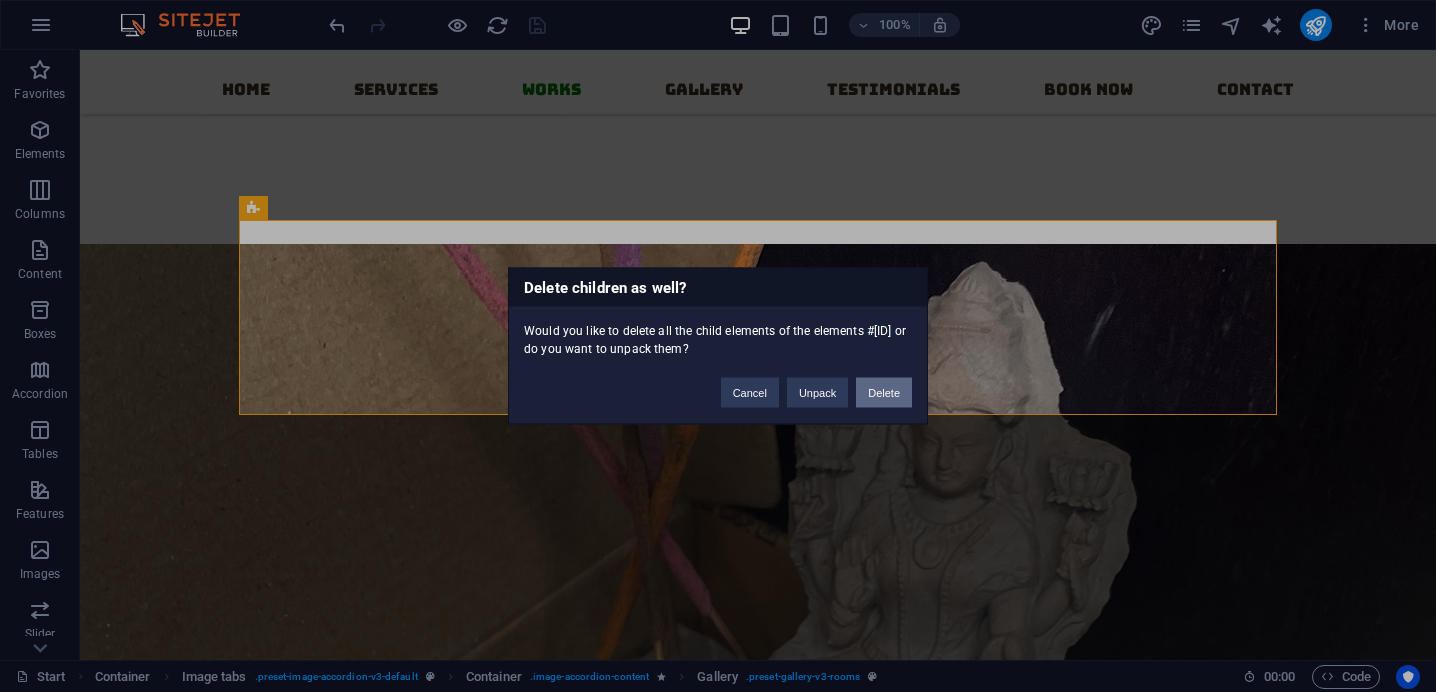 click on "Delete" at bounding box center [884, 393] 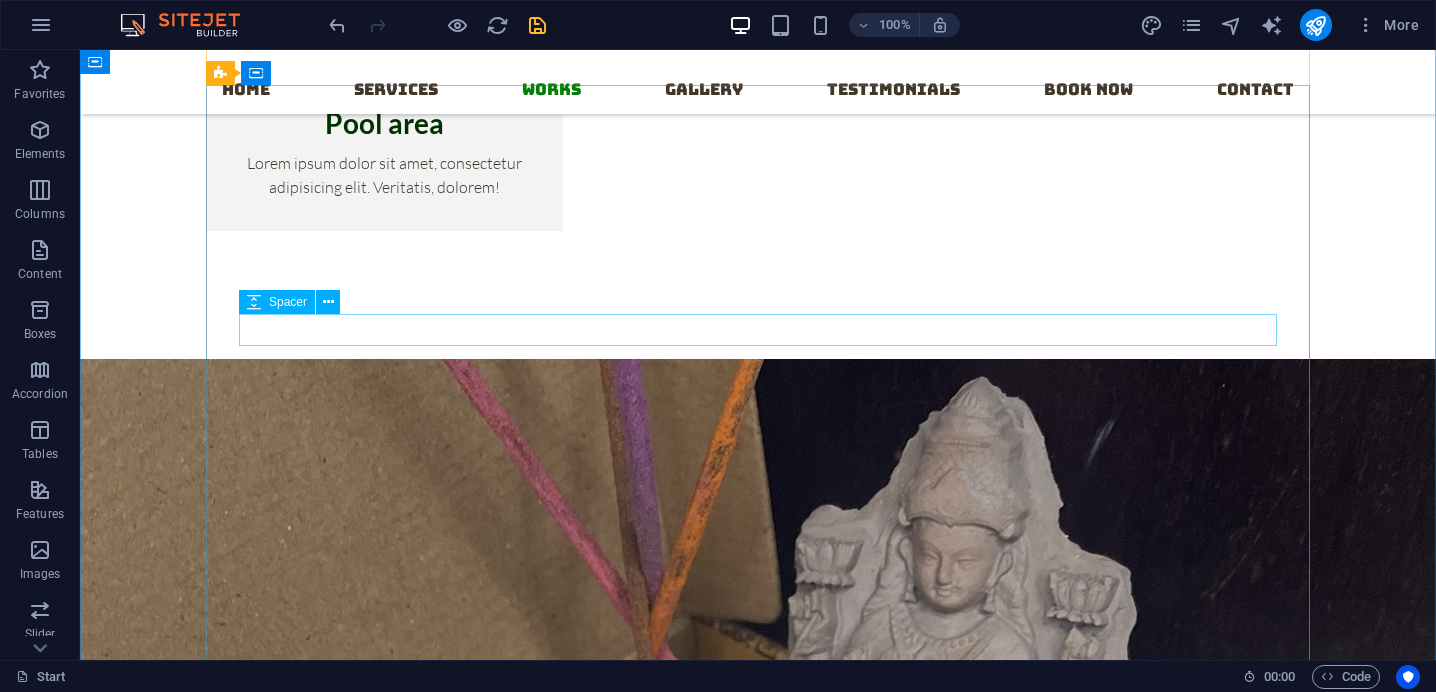 scroll, scrollTop: 2702, scrollLeft: 0, axis: vertical 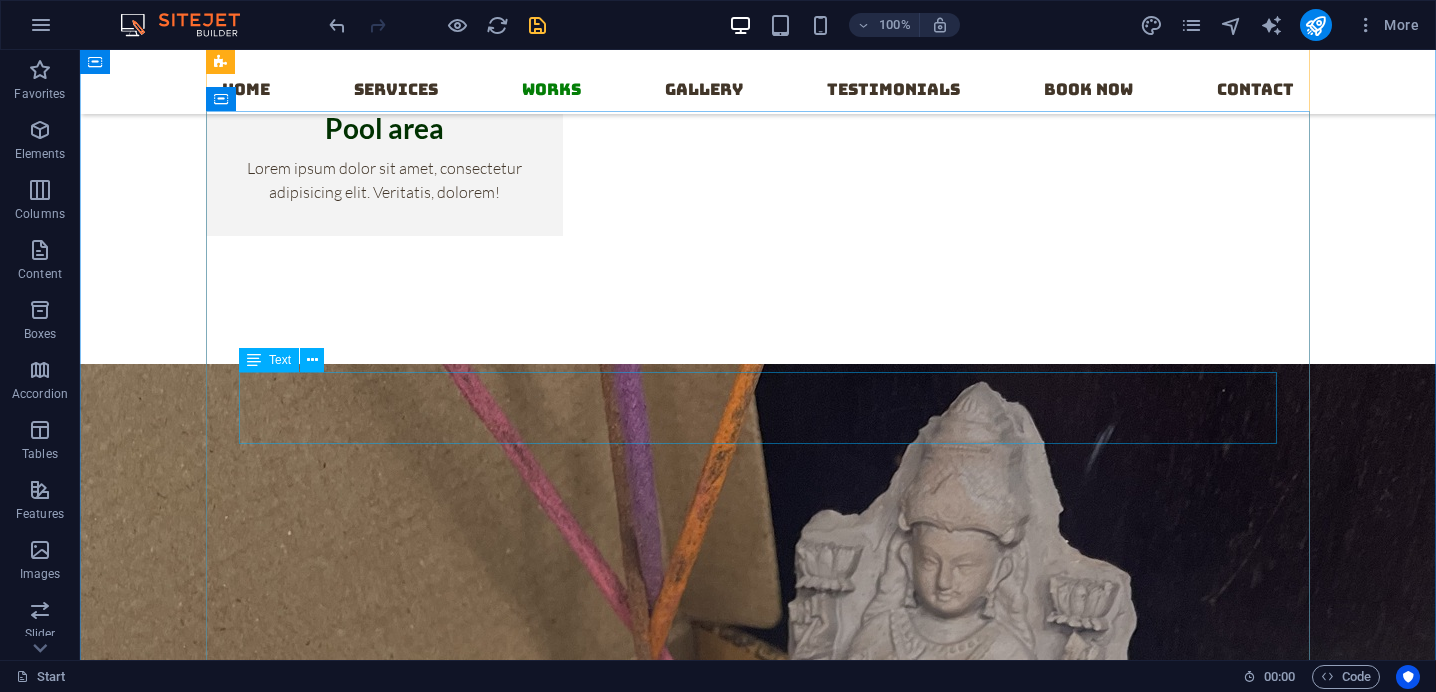 click on "Lorem ipsum dolor sit amet, consectetur adipisicing elit. Maiores ipsum repellat minus nihil. Labore, delectus, nam dignissimos ea repudiandae minima voluptatum magni pariatur possimus quia accusamus harum facilis corporis animi nisi. Enim, pariatur, impedit quia repellat harum ipsam laboriosam voluptas dicta illum nisi obcaecati reprehenderit quis placeat recusandae tenetur aperiam." at bounding box center (758, 2431) 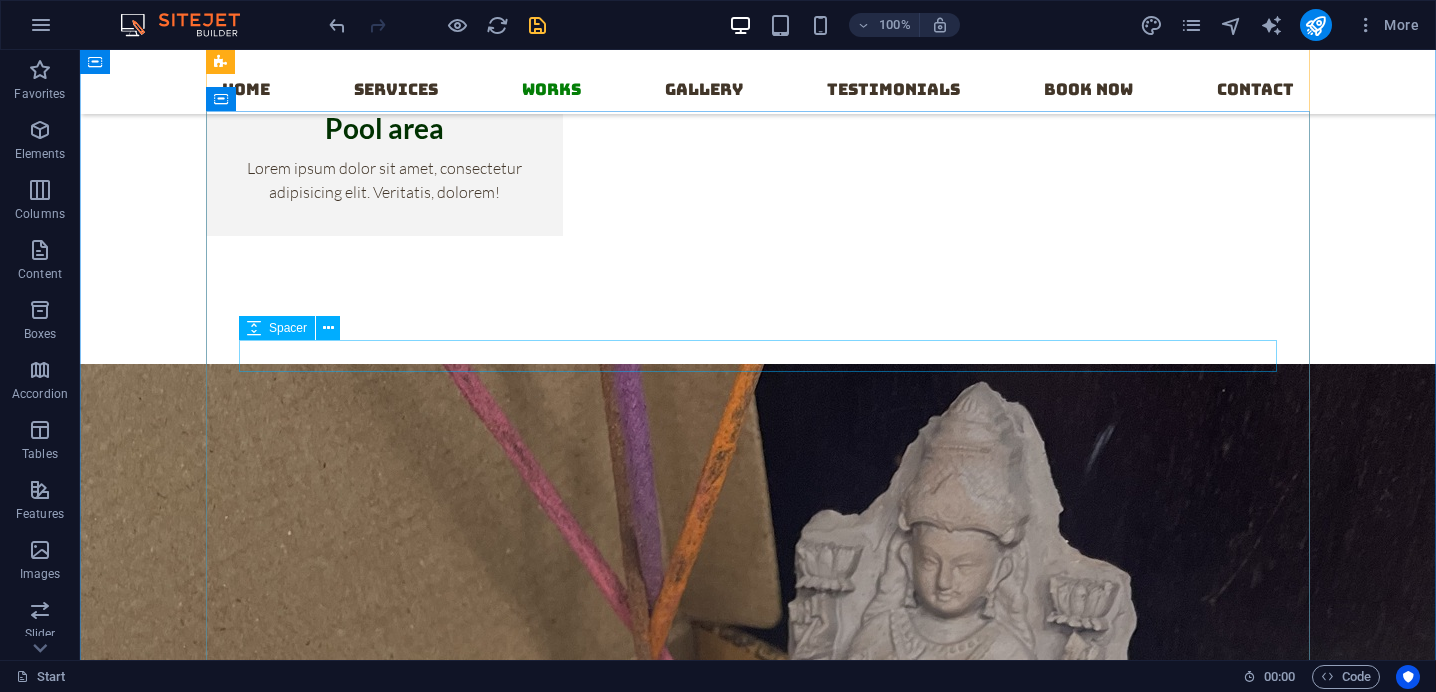 click at bounding box center (758, 2379) 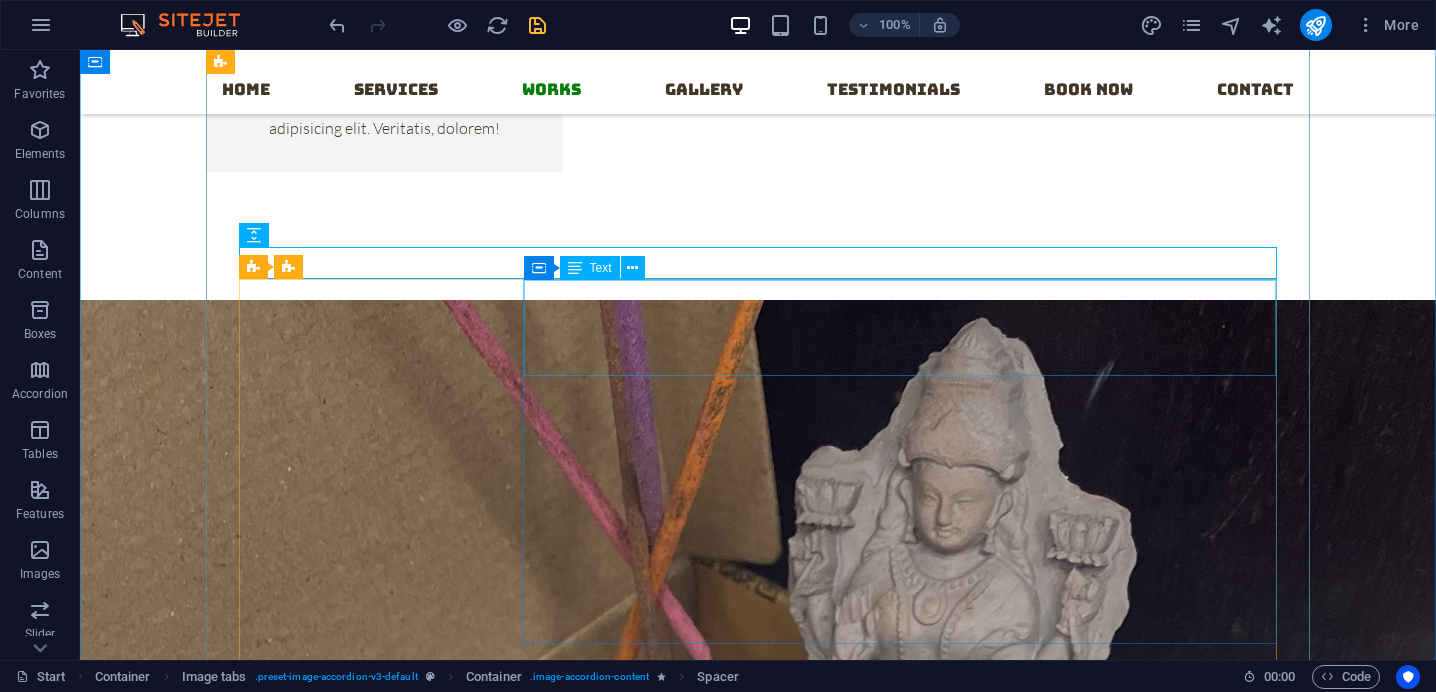 scroll, scrollTop: 2809, scrollLeft: 0, axis: vertical 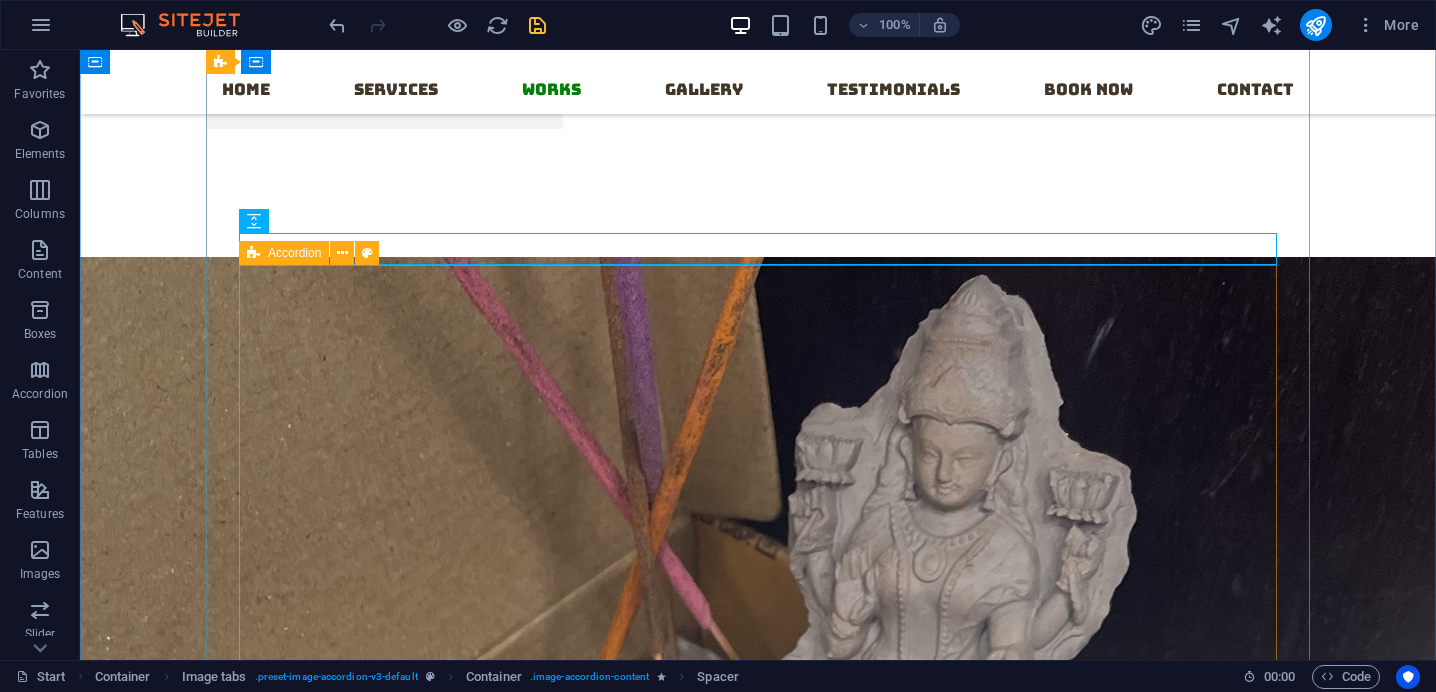 click at bounding box center [253, 253] 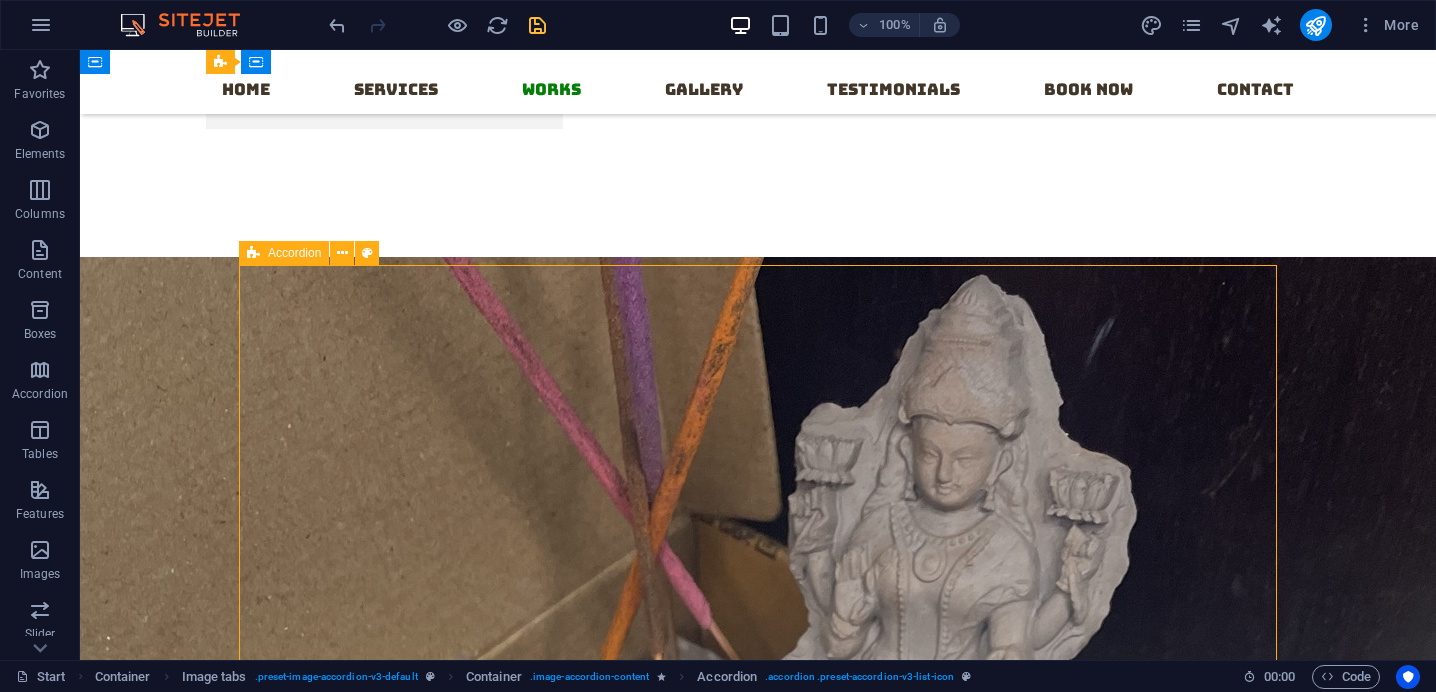 click on "Accordion" at bounding box center [284, 253] 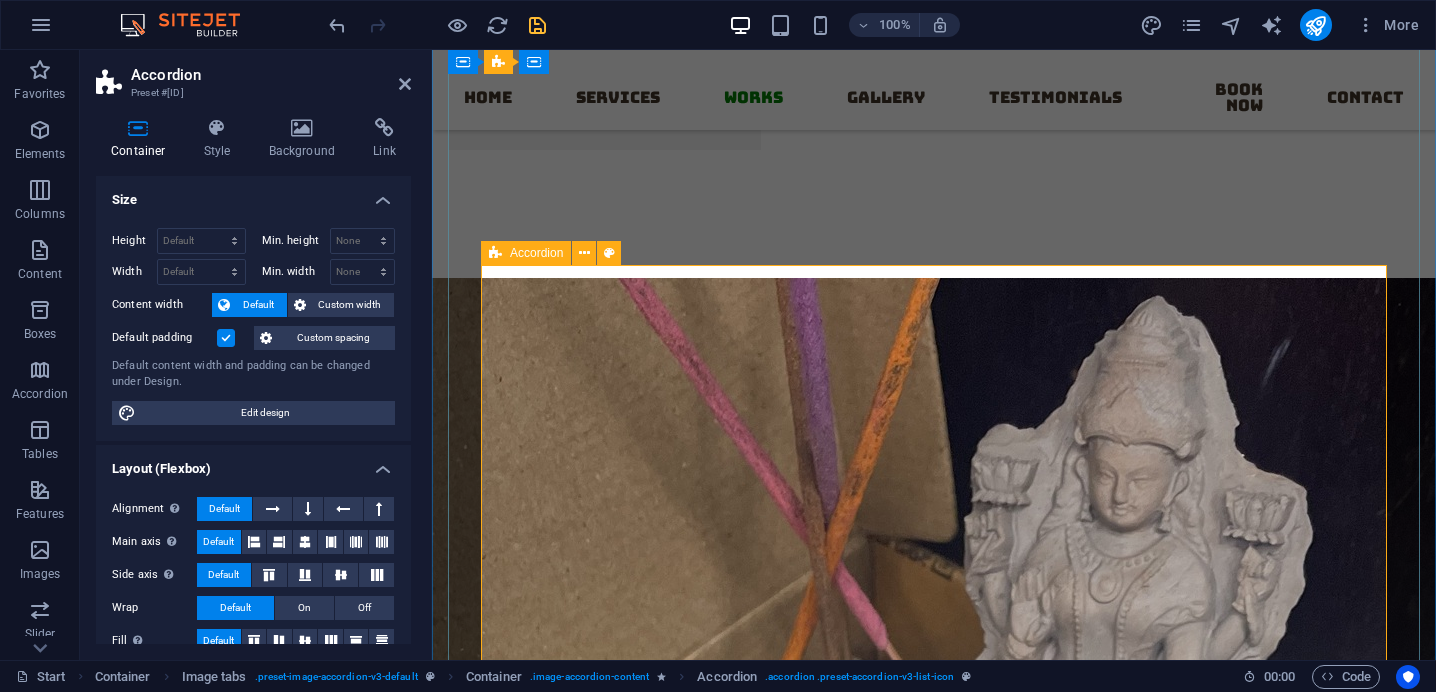 scroll, scrollTop: 2935, scrollLeft: 0, axis: vertical 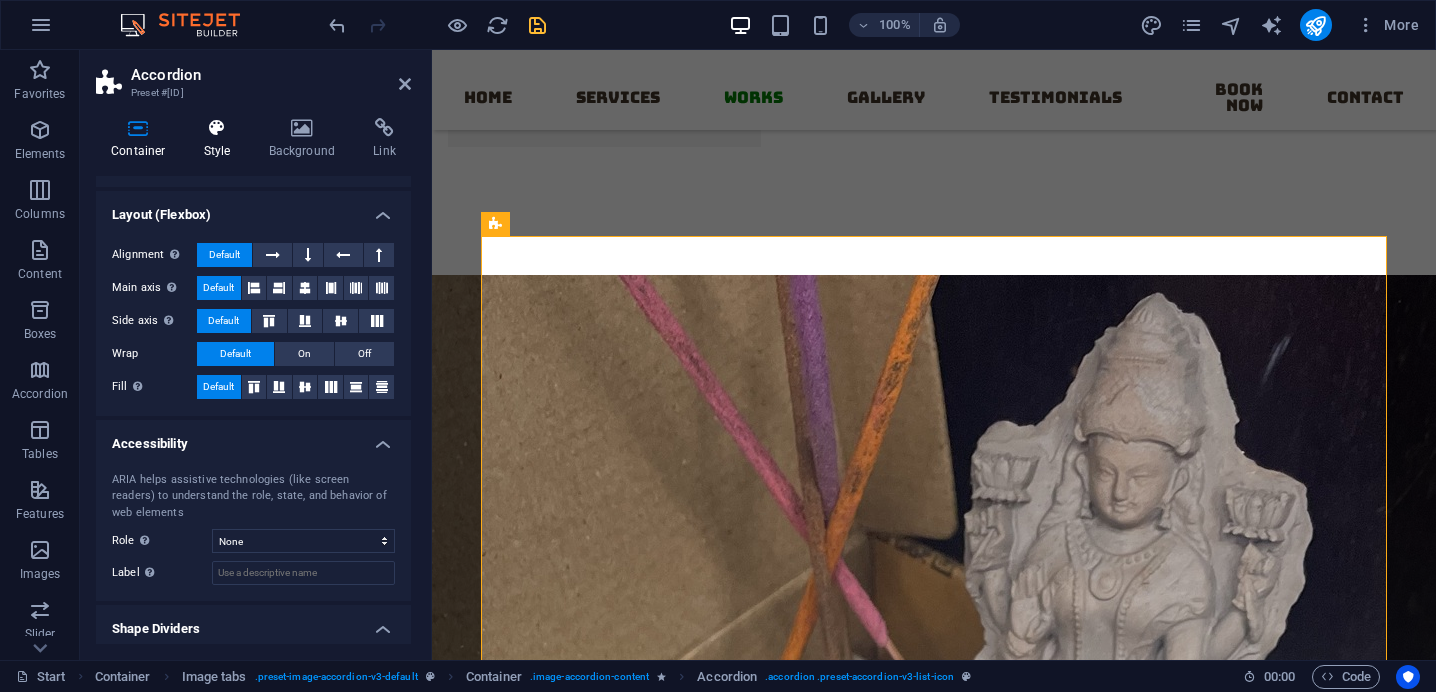 click at bounding box center (217, 128) 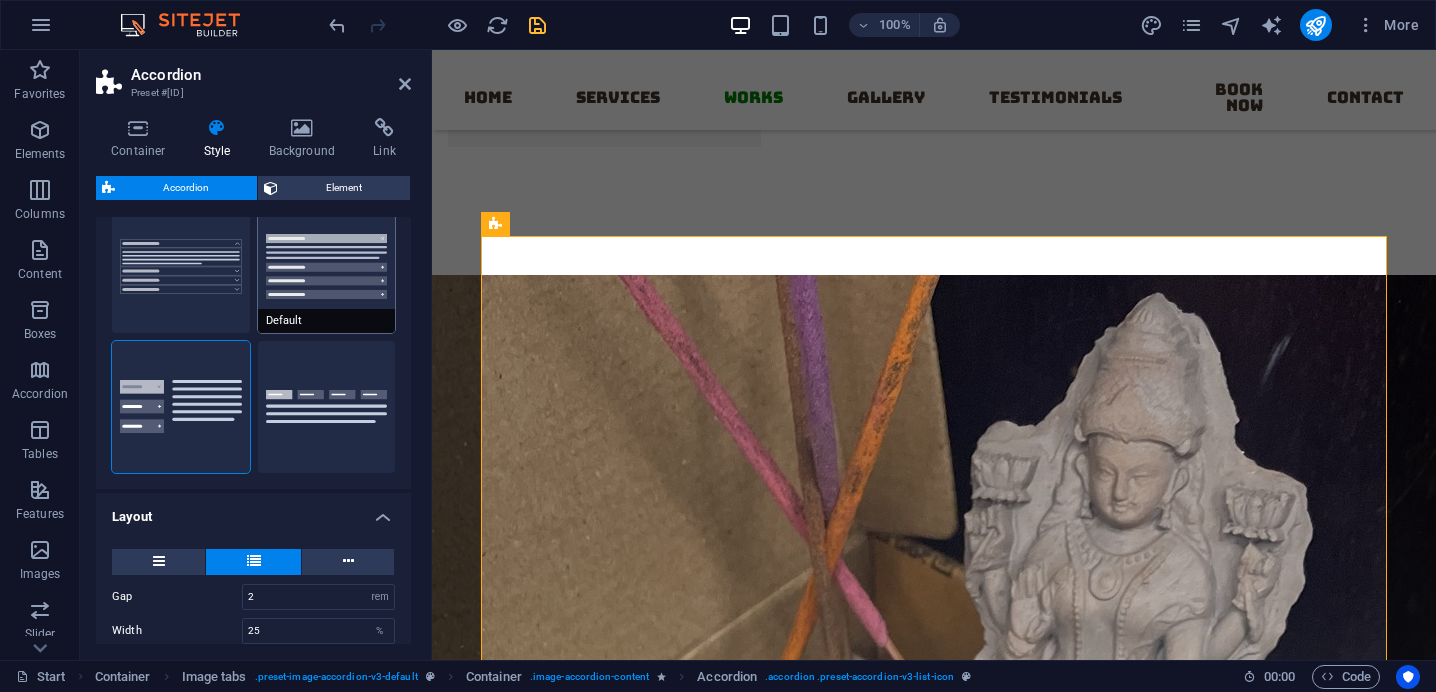 scroll, scrollTop: 93, scrollLeft: 0, axis: vertical 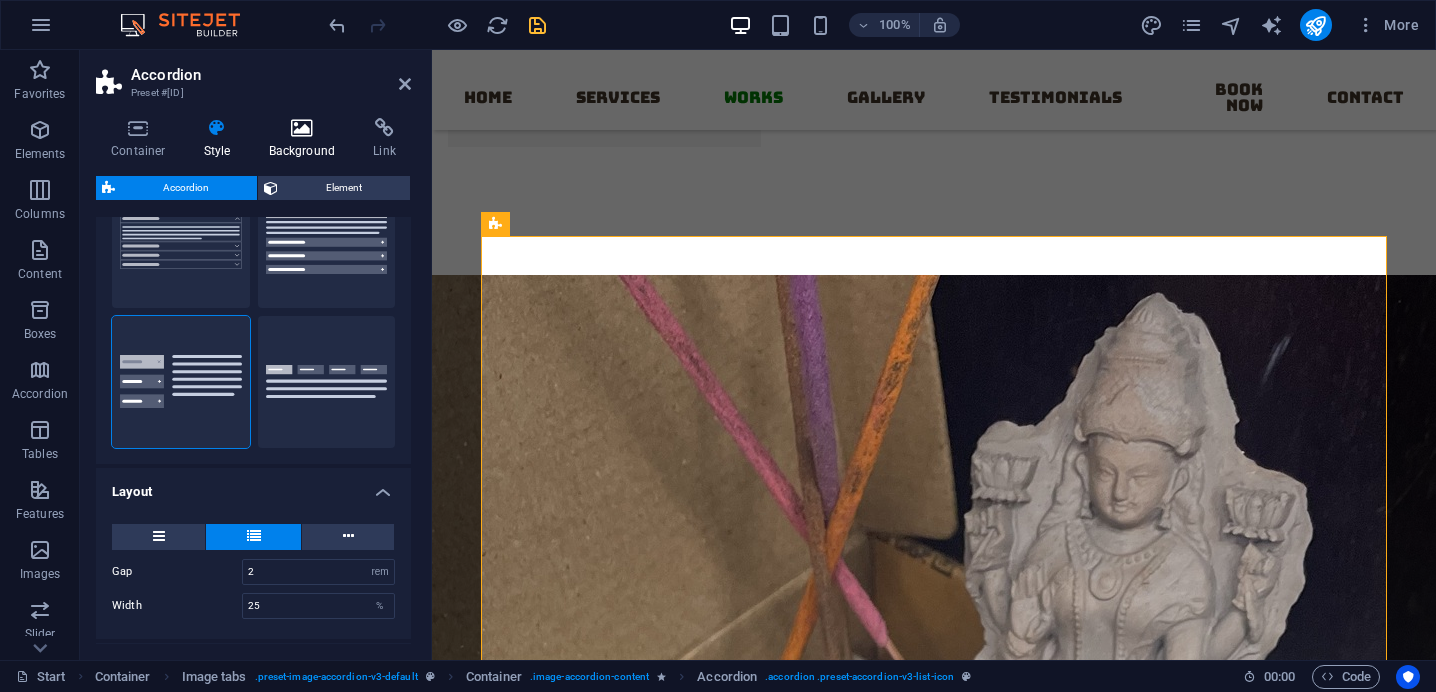 click on "Background" at bounding box center [306, 139] 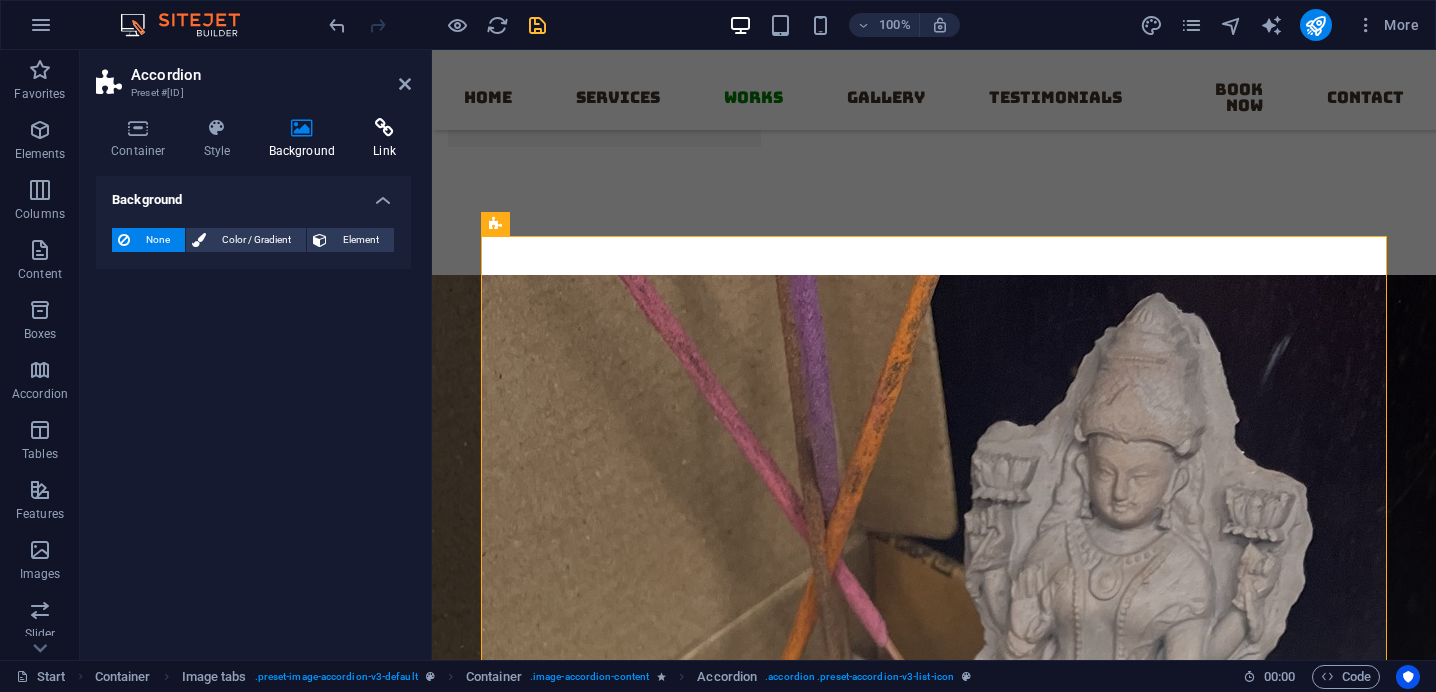click on "Link" at bounding box center [384, 139] 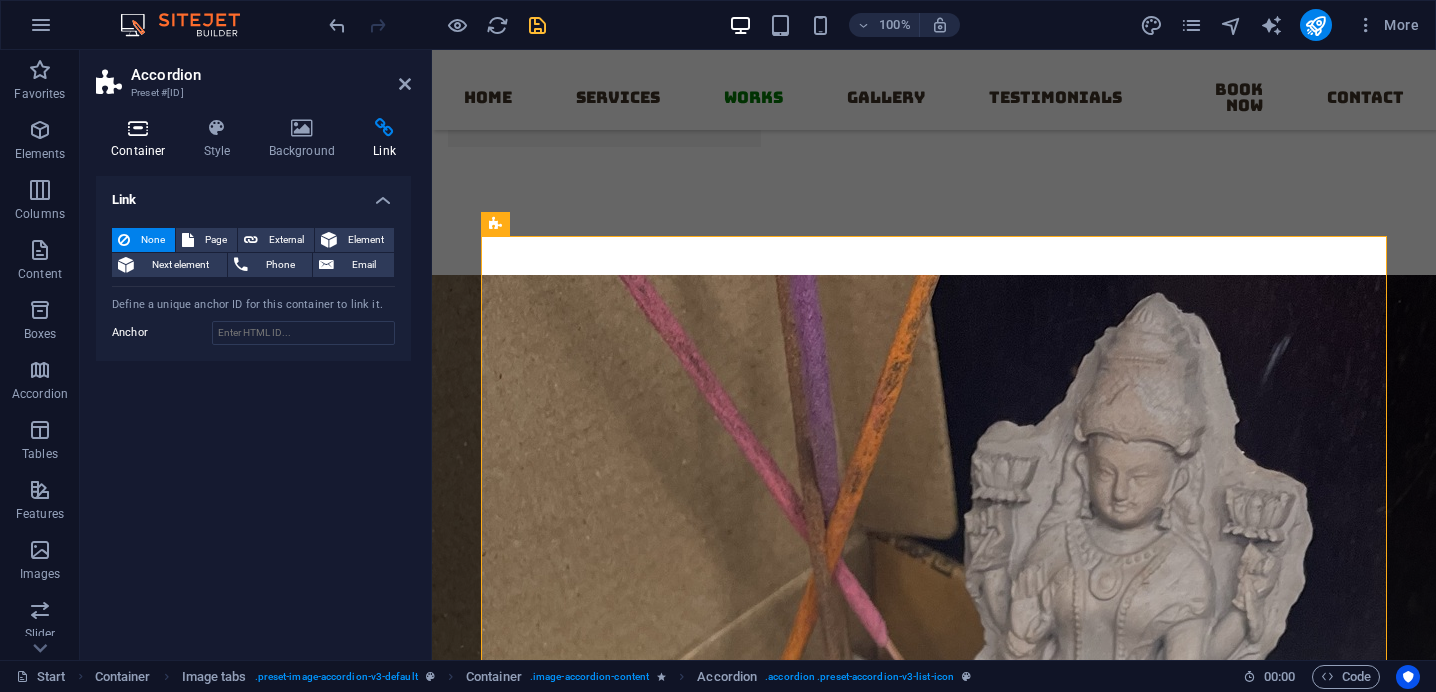 click on "Container" at bounding box center (142, 139) 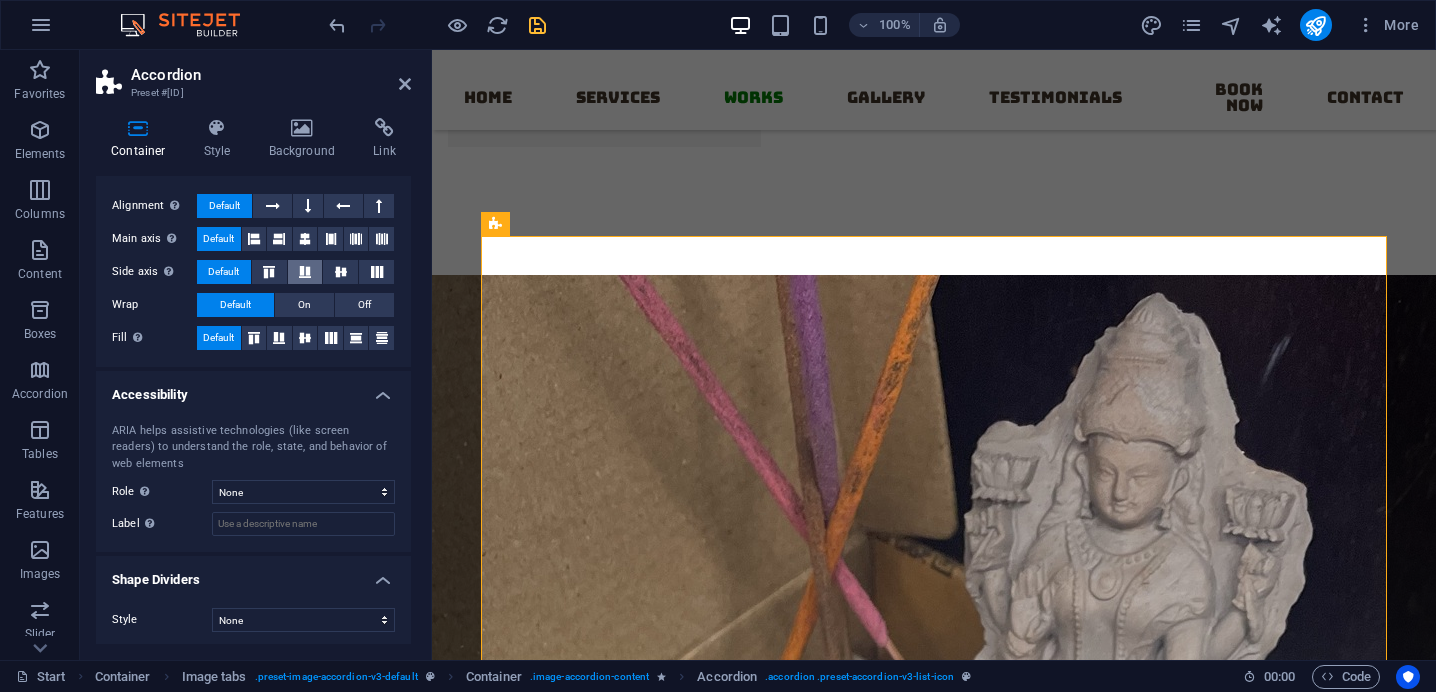 scroll, scrollTop: 307, scrollLeft: 0, axis: vertical 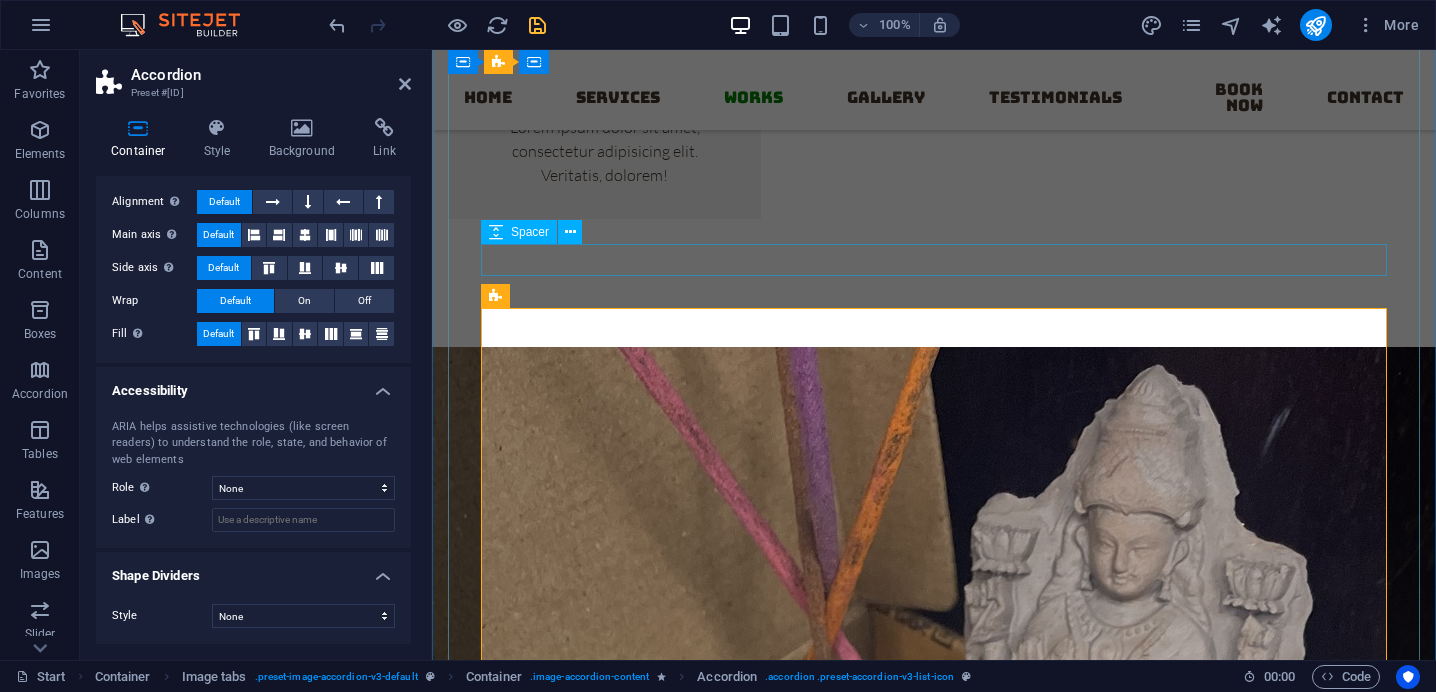 click at bounding box center [934, 2355] 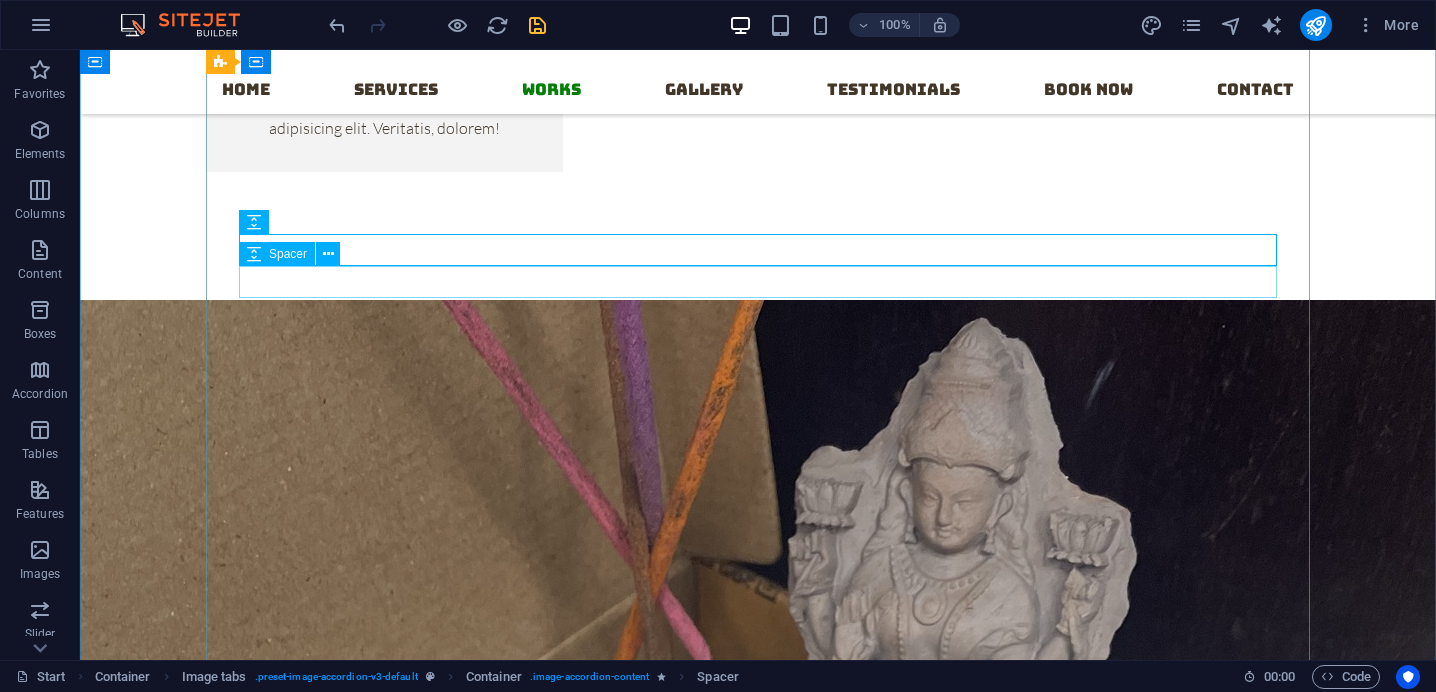 scroll, scrollTop: 2831, scrollLeft: 0, axis: vertical 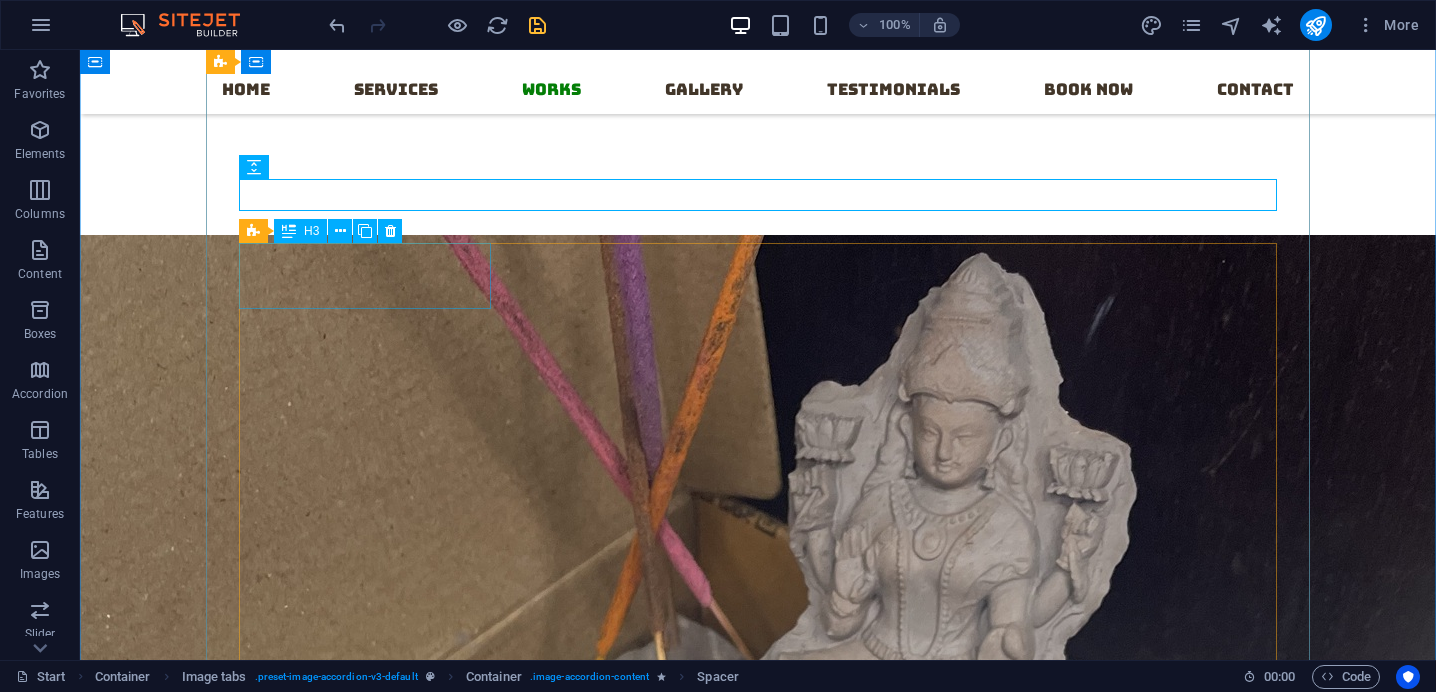 click on "HB2 Pencils" at bounding box center [365, 2456] 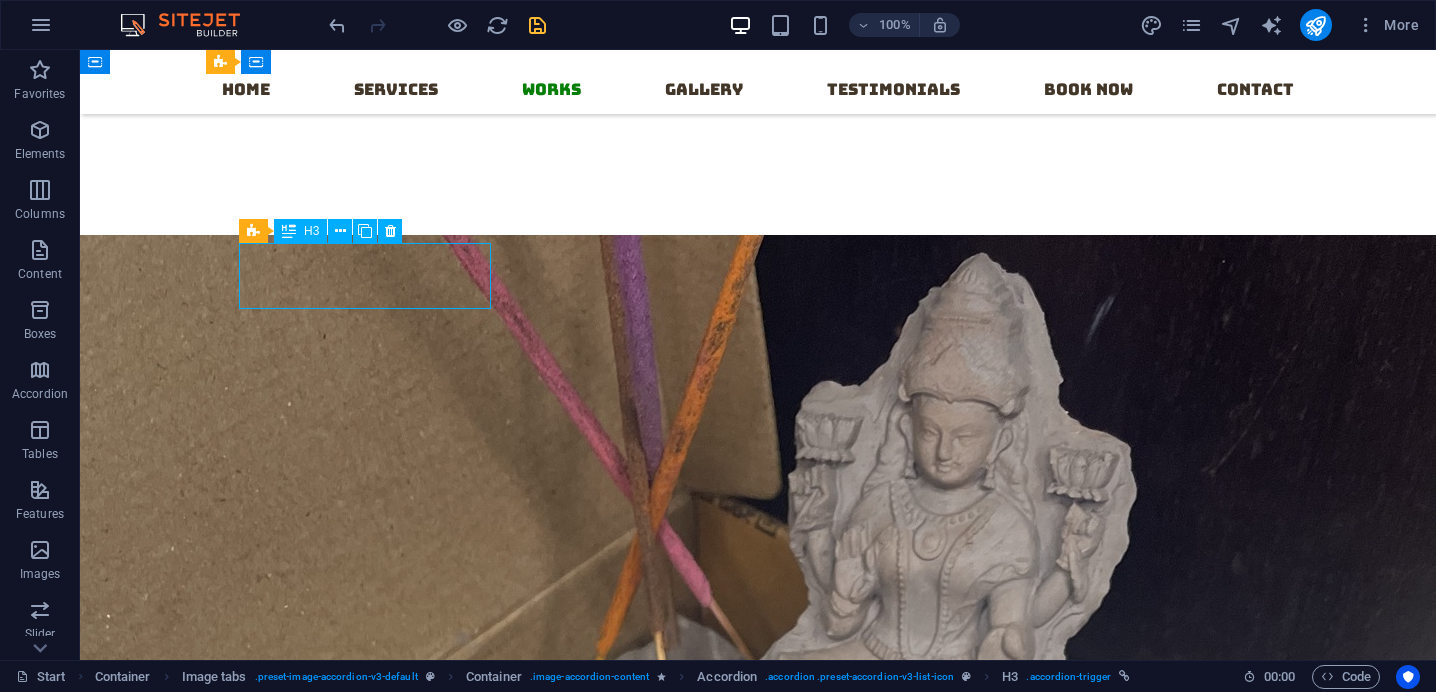 click on "HB2 Pencils" at bounding box center [365, 2456] 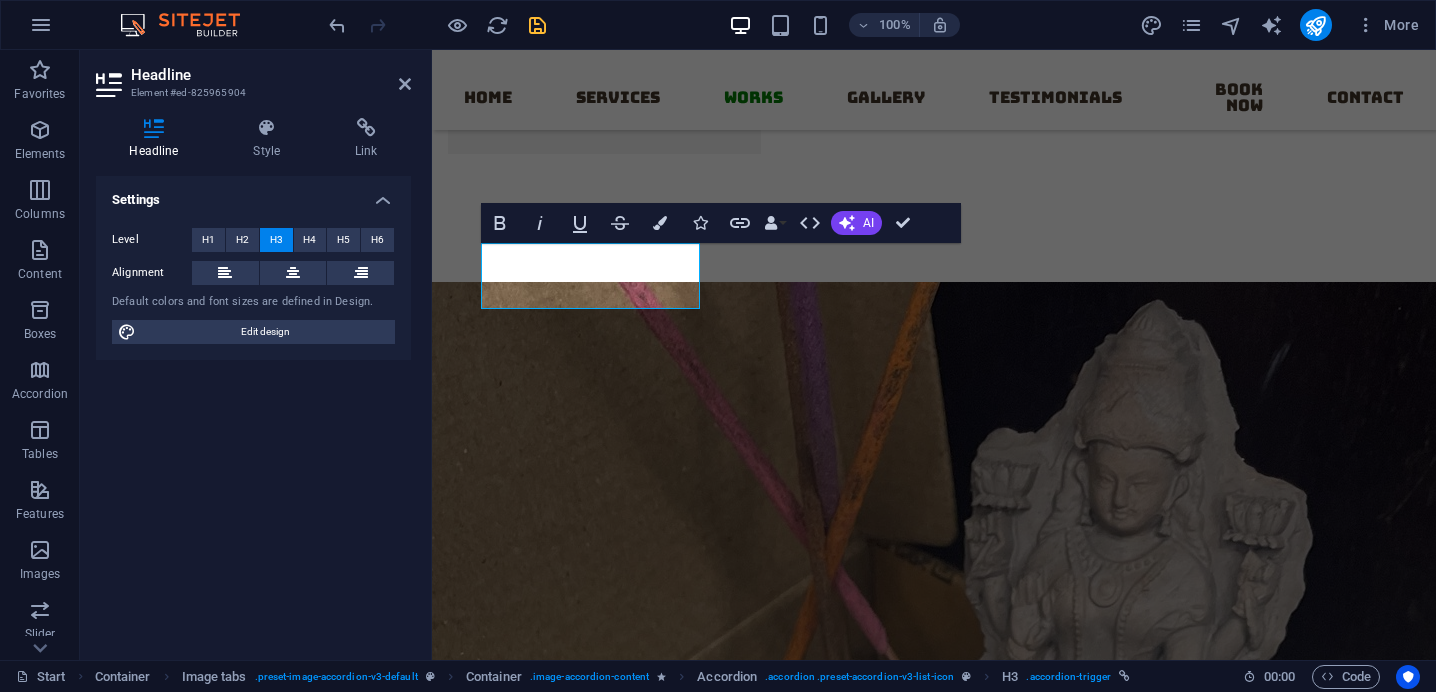click on "Settings Level H1 H2 H3 H4 H5 H6 Alignment Default colors and font sizes are defined in Design. Edit design" at bounding box center (253, 410) 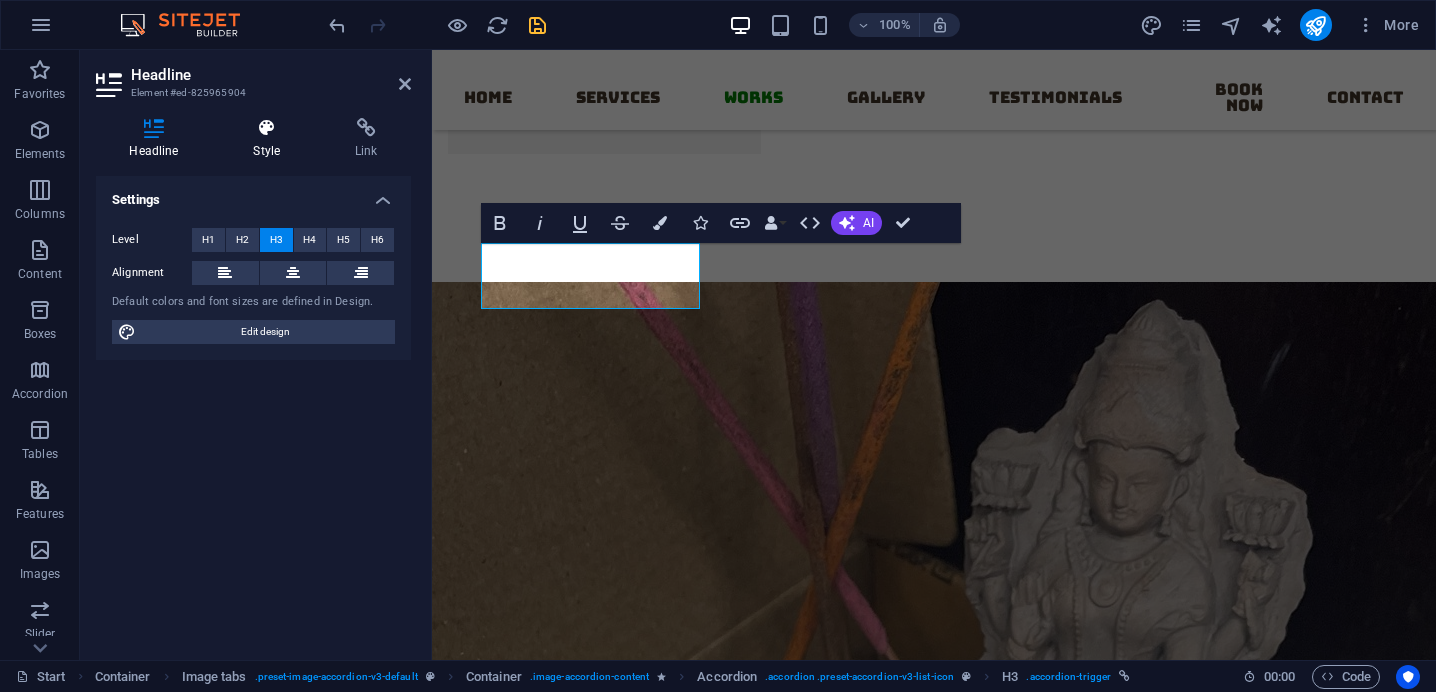 click at bounding box center [267, 128] 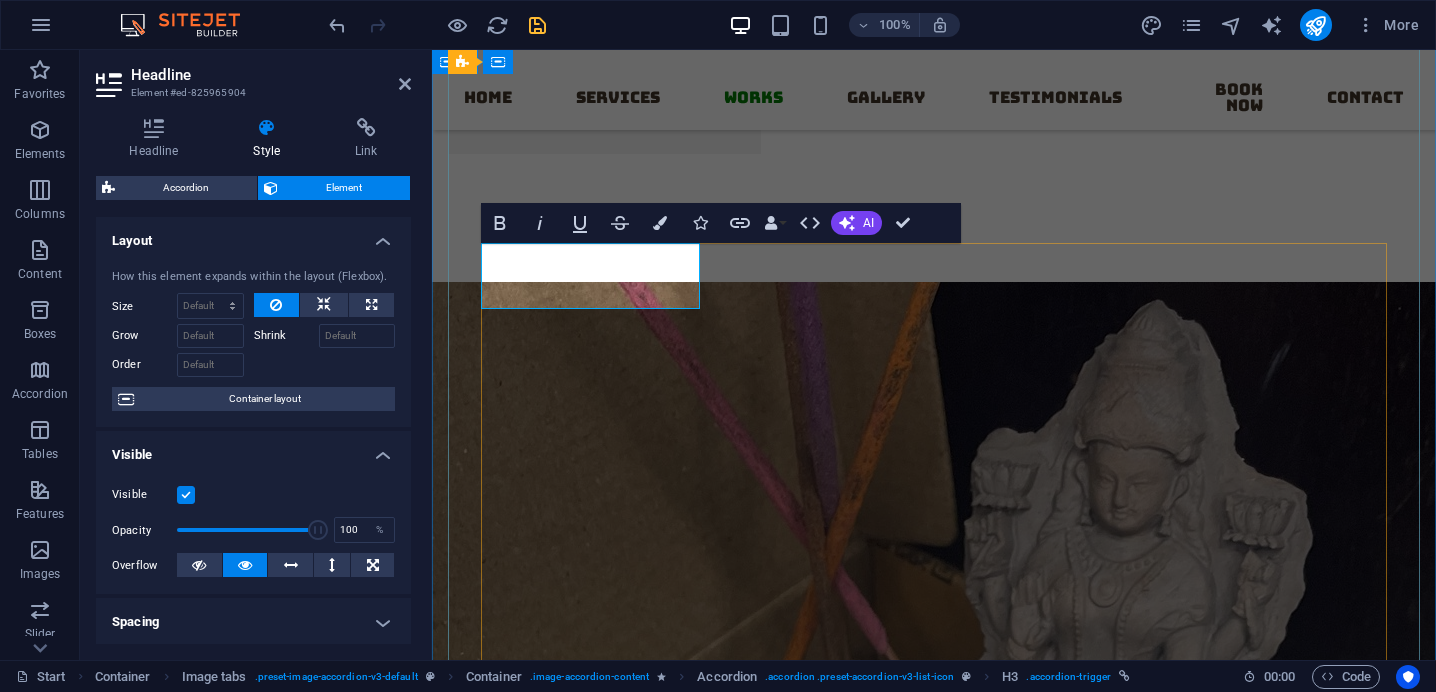 click on "HB2 Pencils Lorem ipsum dolor sit amet, consectetur adipisicing elit. Maiores ipsum repellat minus nihil. Labore, delectus, nam dignissimos ea repudiandae minima voluptatum magni pariatur possimus quia accusamus harum facilis corporis animi nisi. Enim, pariatur, impedit quia repellat harum ipsam laboriosam voluptas dicta illum nisi obcaecati reprehenderit quis placeat recusandae tenetur aperiam. Colour Pencils Lorem ipsum dolor sit amet, consectetur adipisicing elit. Maiores ipsum repellat minus nihil. Labore, delectus, nam dignissimos ea repudiandae minima voluptatum magni pariatur possimus quia accusamus harum facilis corporis animi nisi. Enim, pariatur, impedit quia repellat harum ipsam laboriosam voluptas dicta illum nisi obcaecati reprehenderit quis placeat recusandae tenetur aperiam. Plantable Pencils Pens Plantable Pens" at bounding box center [934, 3457] 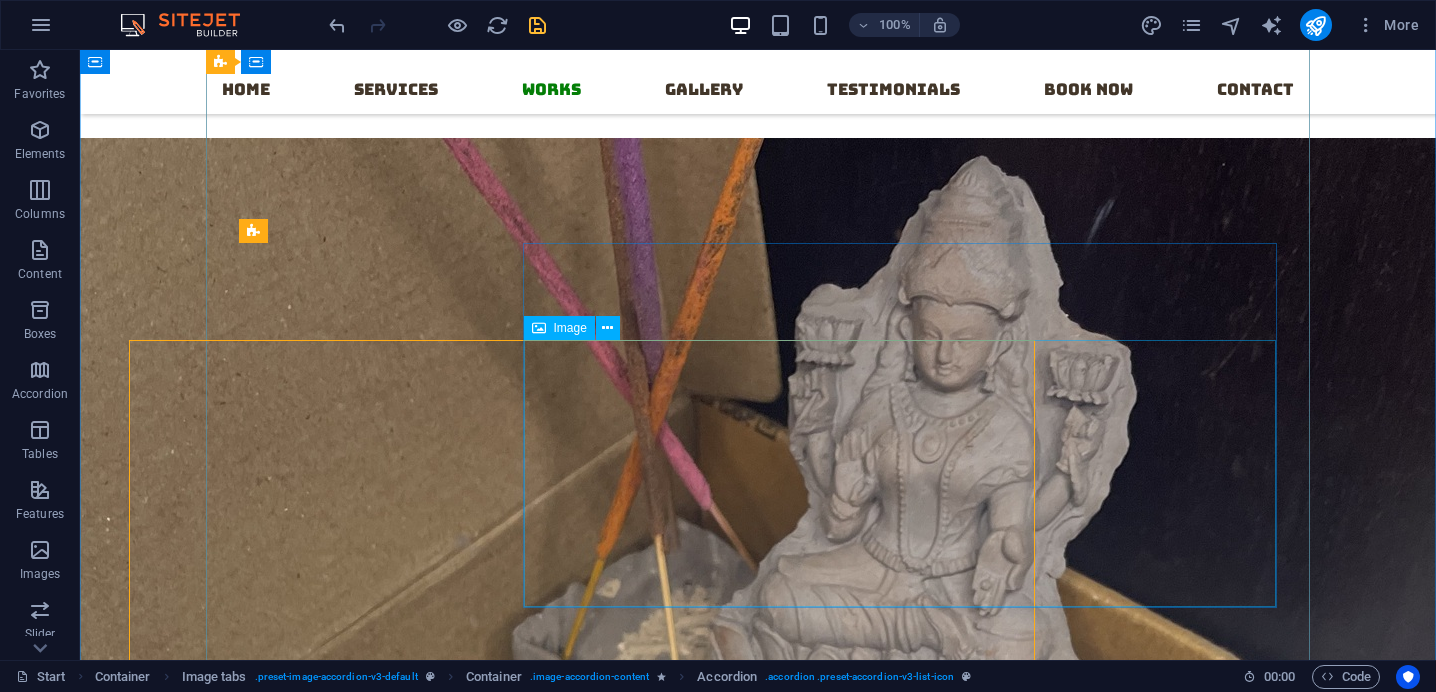 scroll, scrollTop: 2831, scrollLeft: 0, axis: vertical 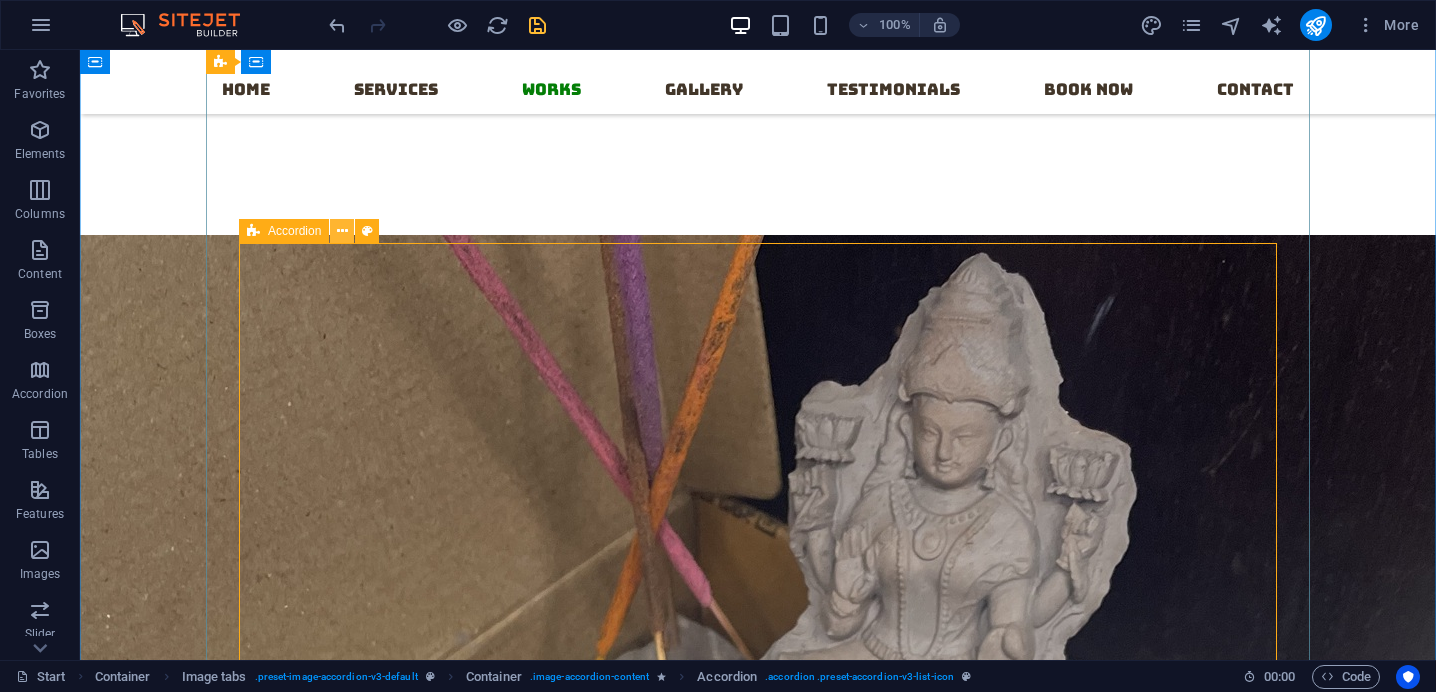 click at bounding box center (342, 231) 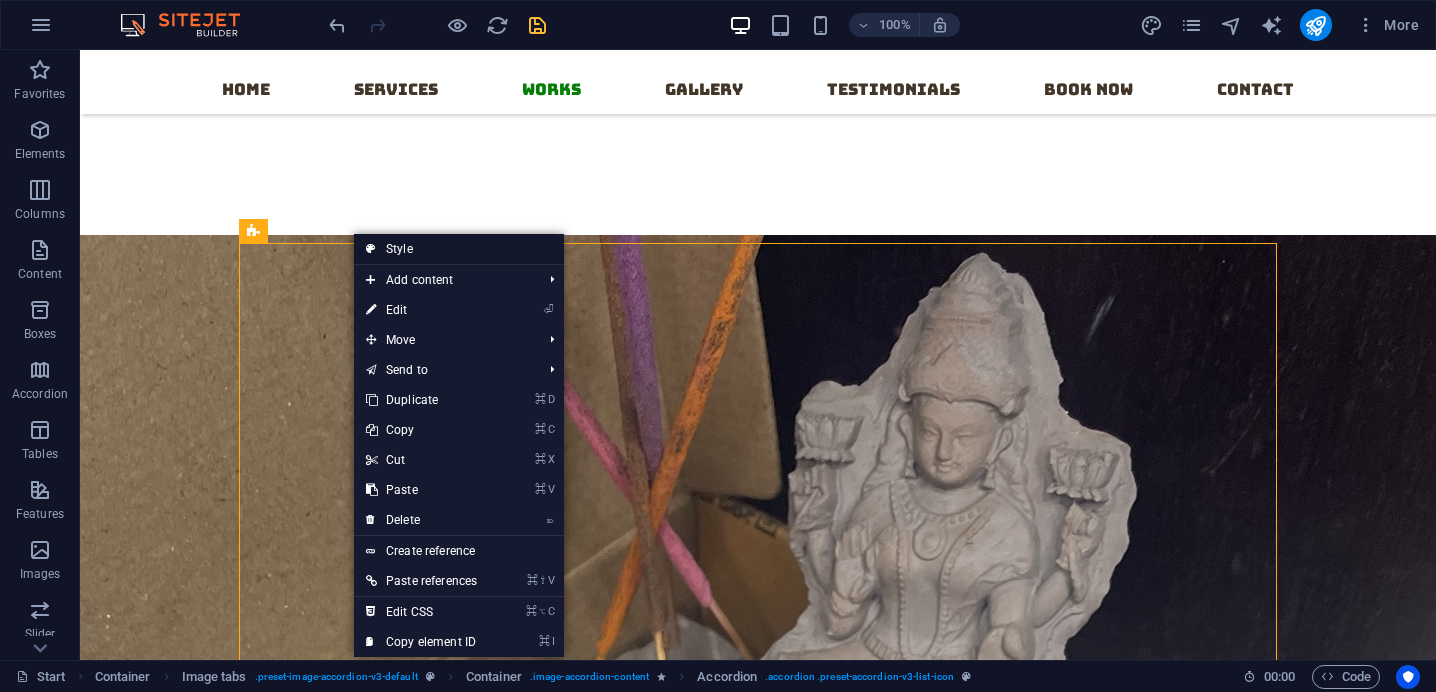 click on "Style" at bounding box center (459, 249) 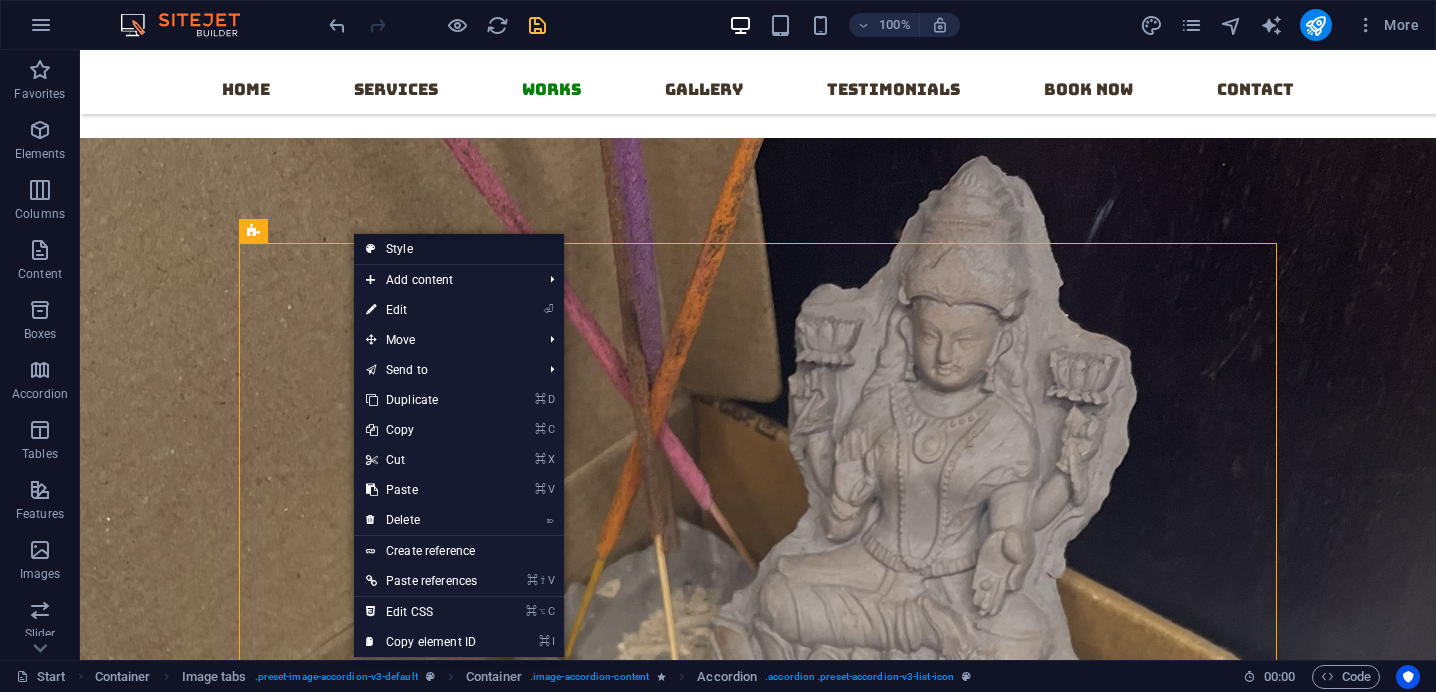 select on "rem" 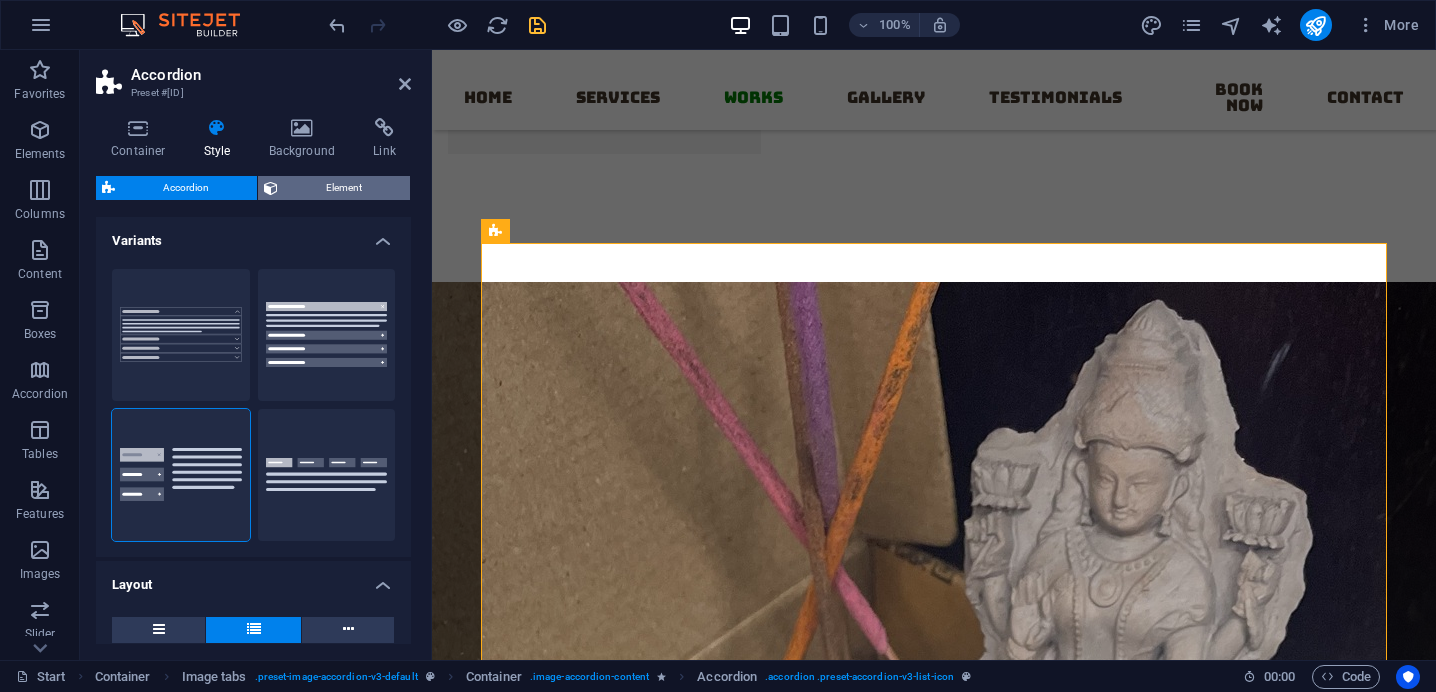 click on "Element" at bounding box center [344, 188] 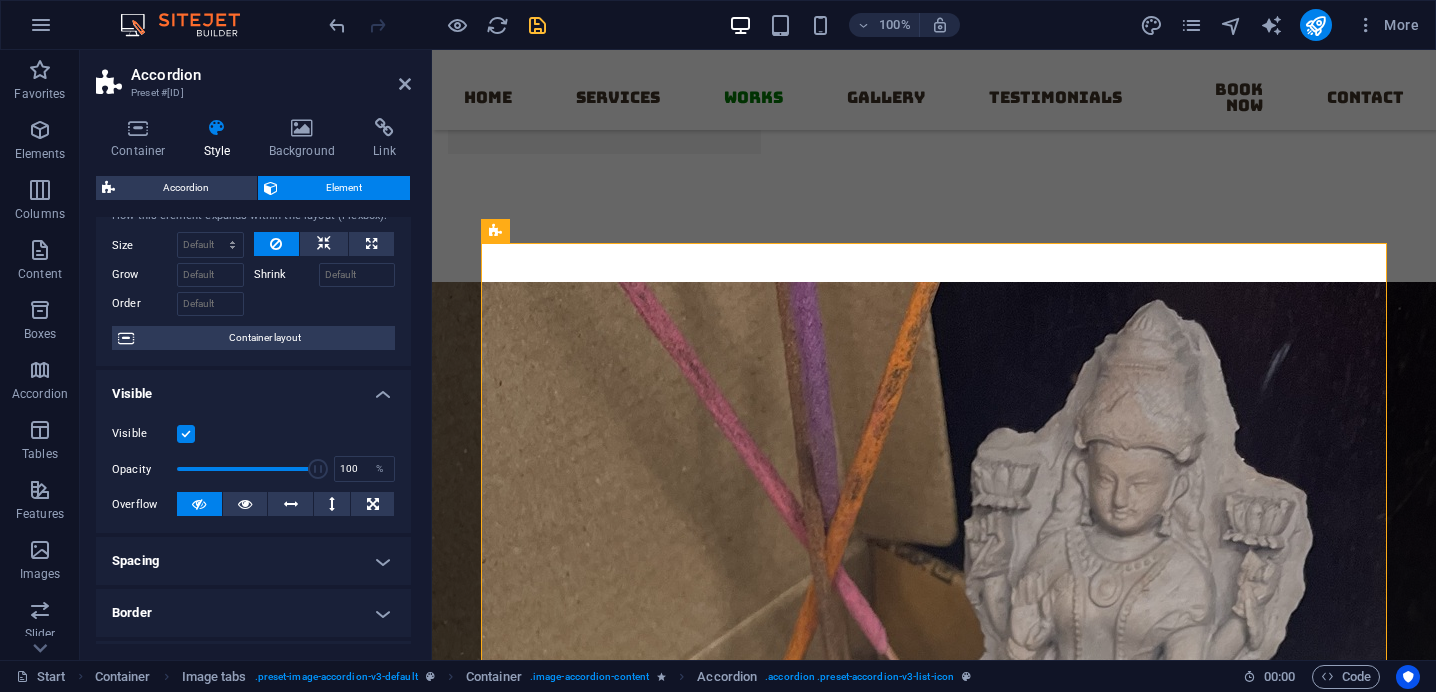 scroll, scrollTop: 0, scrollLeft: 0, axis: both 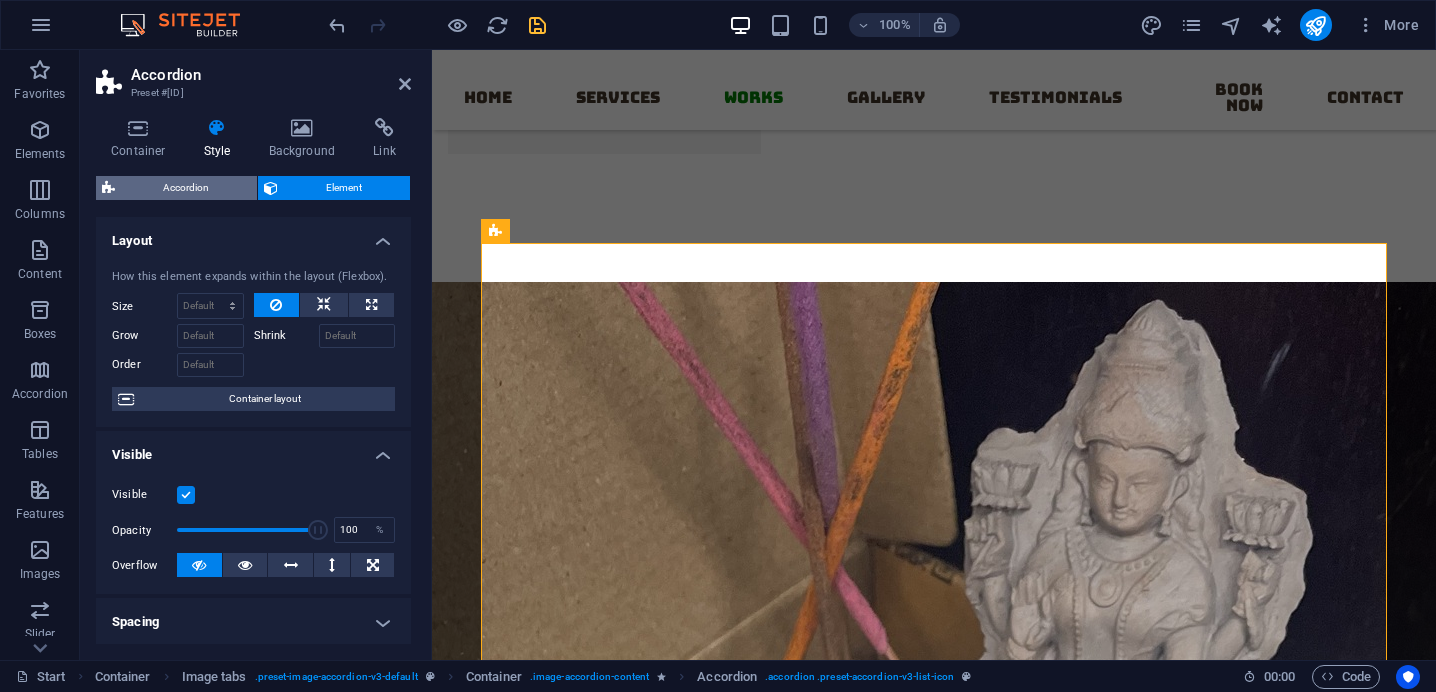 click on "Accordion" at bounding box center (186, 188) 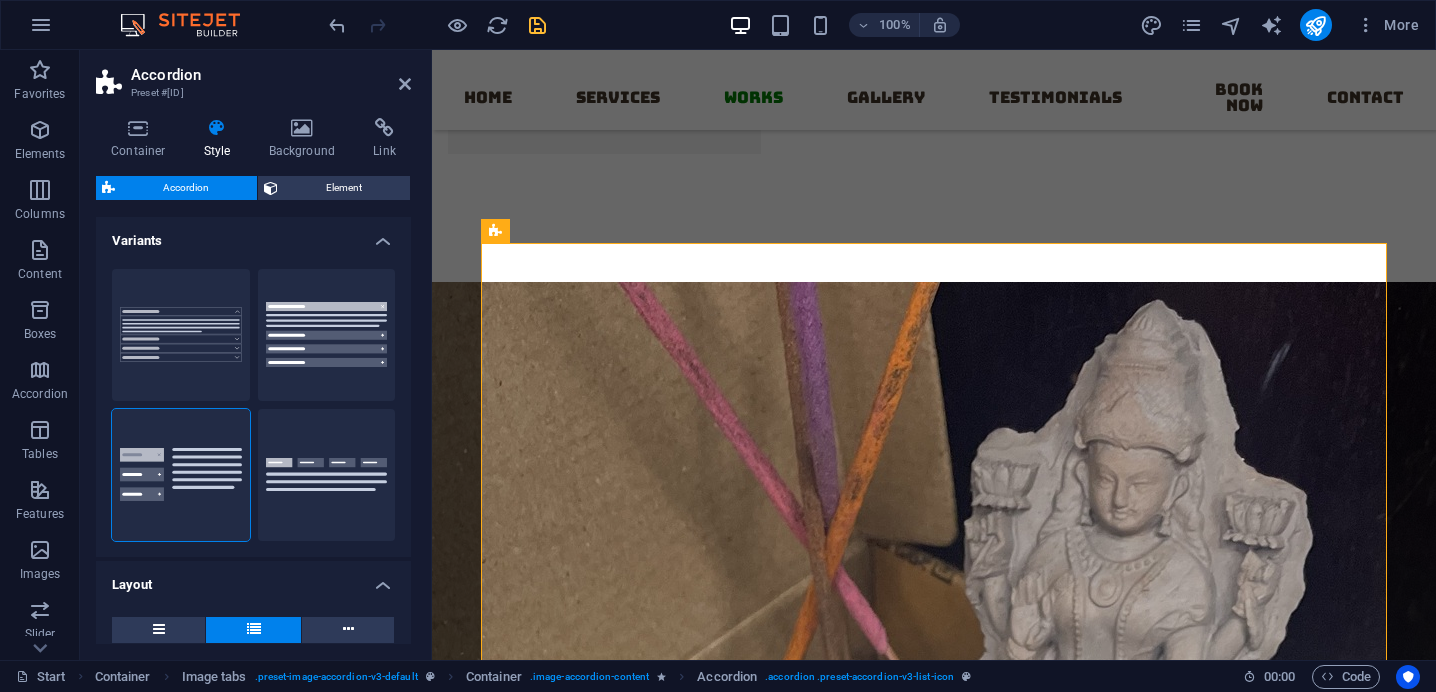 click on "Border Default Vertical Tabs Tabs" at bounding box center (253, 405) 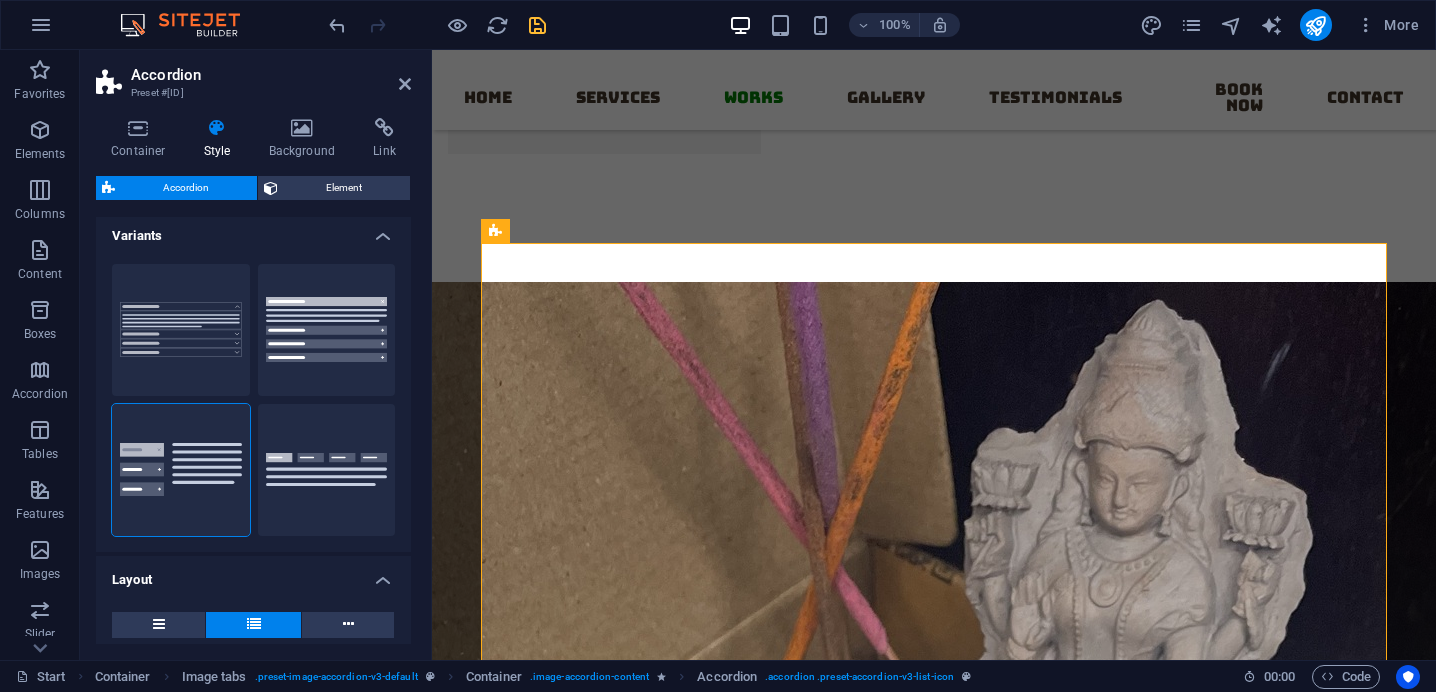 scroll, scrollTop: 0, scrollLeft: 0, axis: both 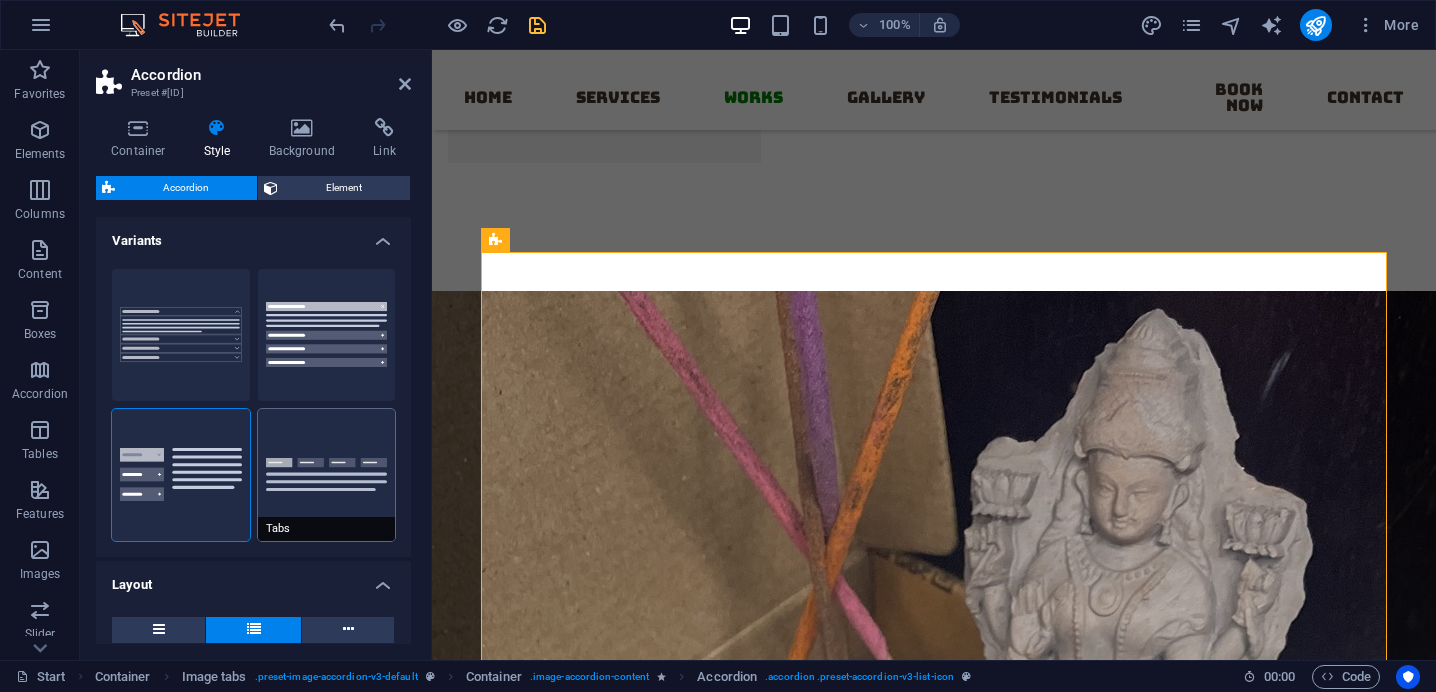 click on "Tabs" at bounding box center [327, 475] 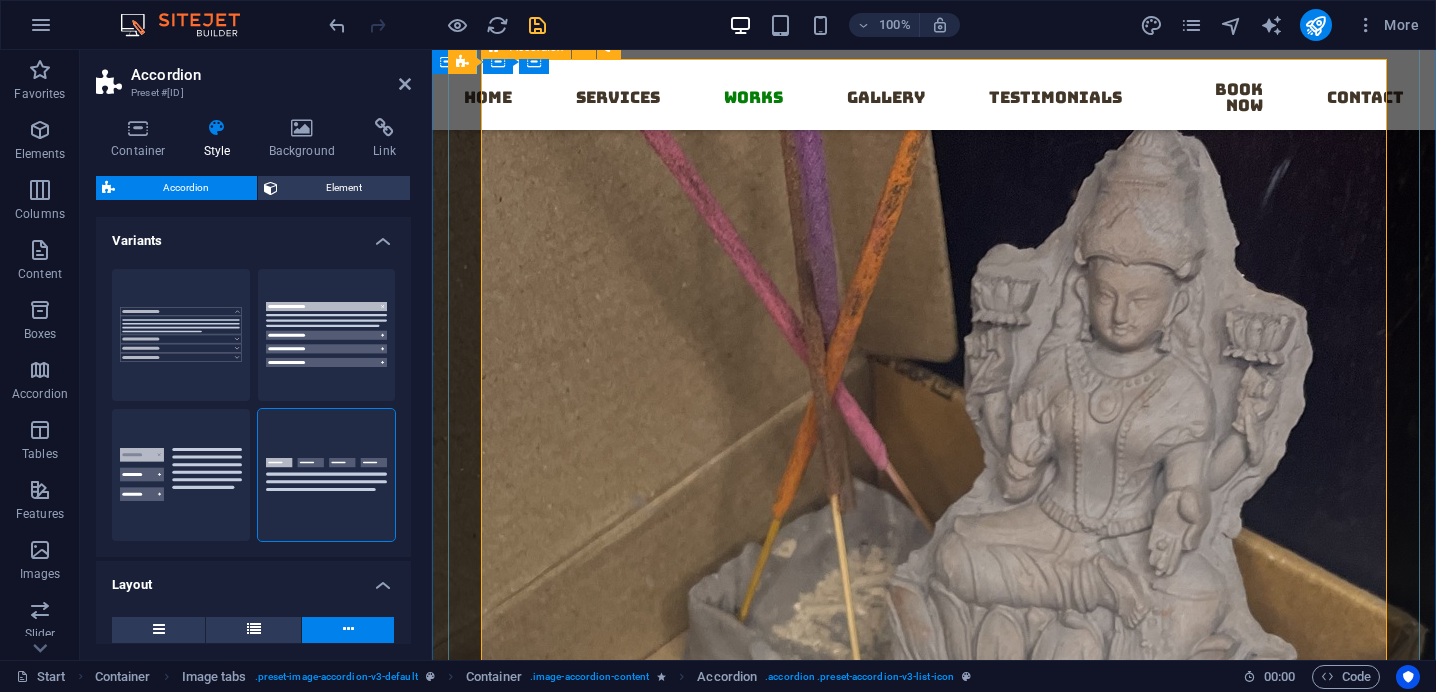 type on "2" 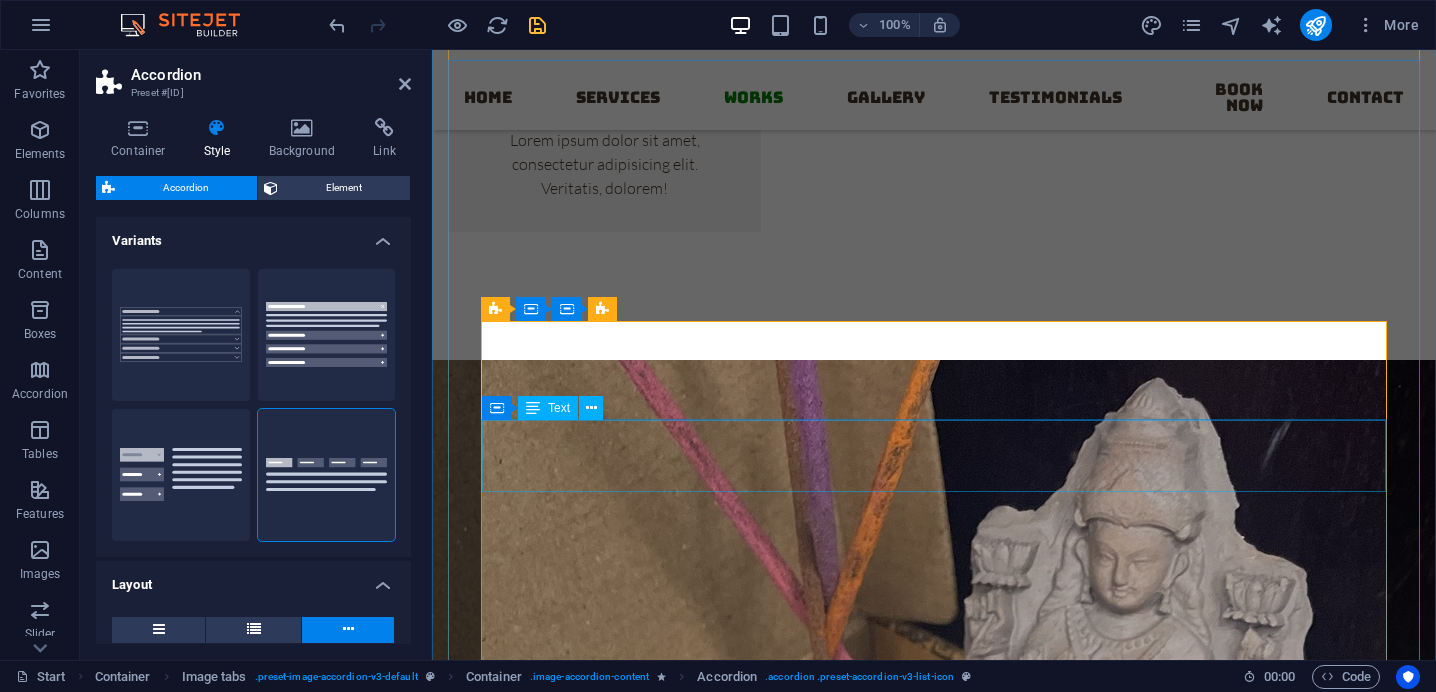 scroll, scrollTop: 2828, scrollLeft: 0, axis: vertical 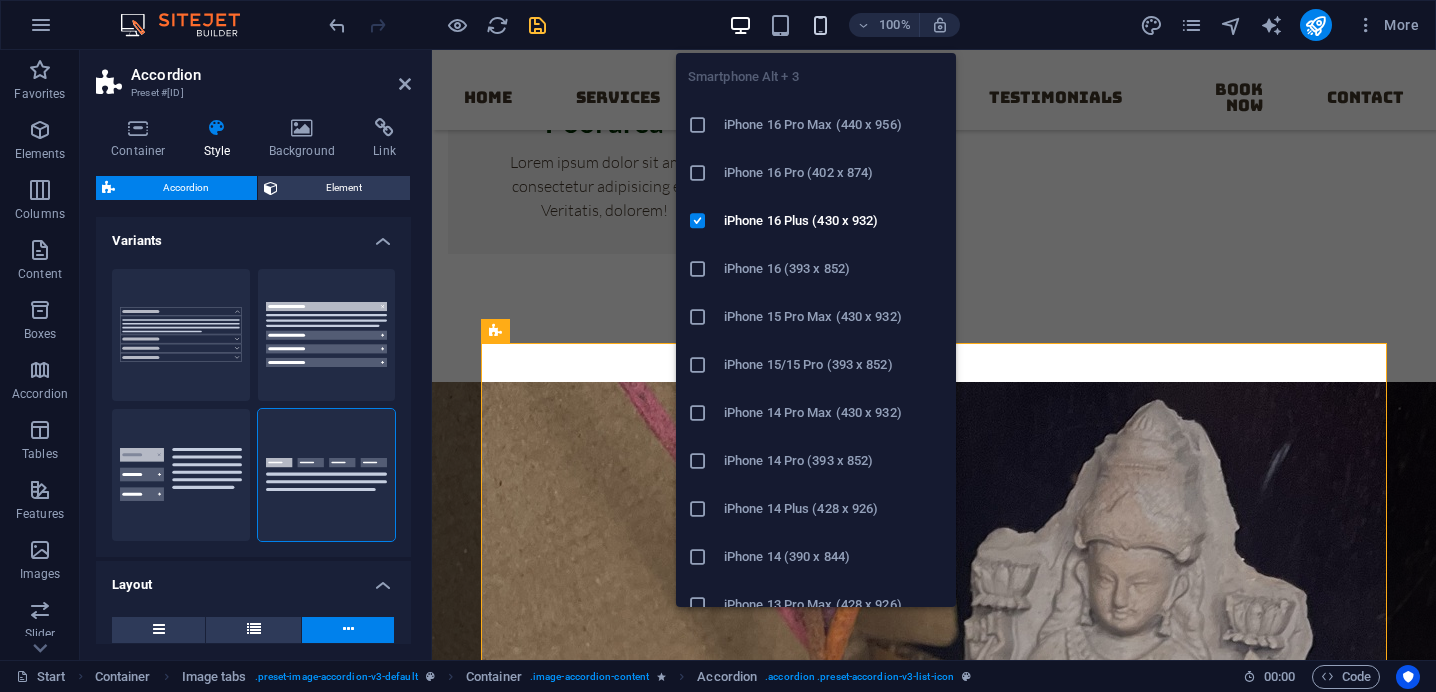 click at bounding box center [820, 25] 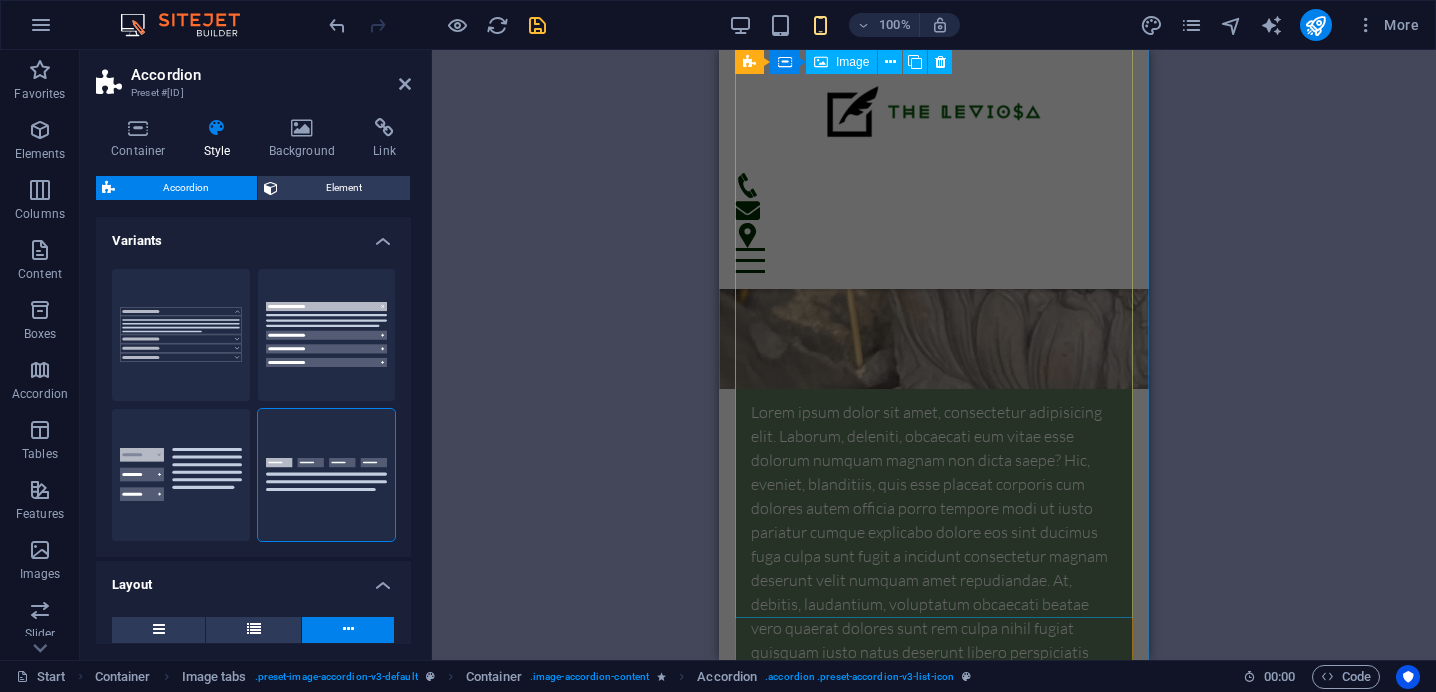 scroll, scrollTop: 3036, scrollLeft: 0, axis: vertical 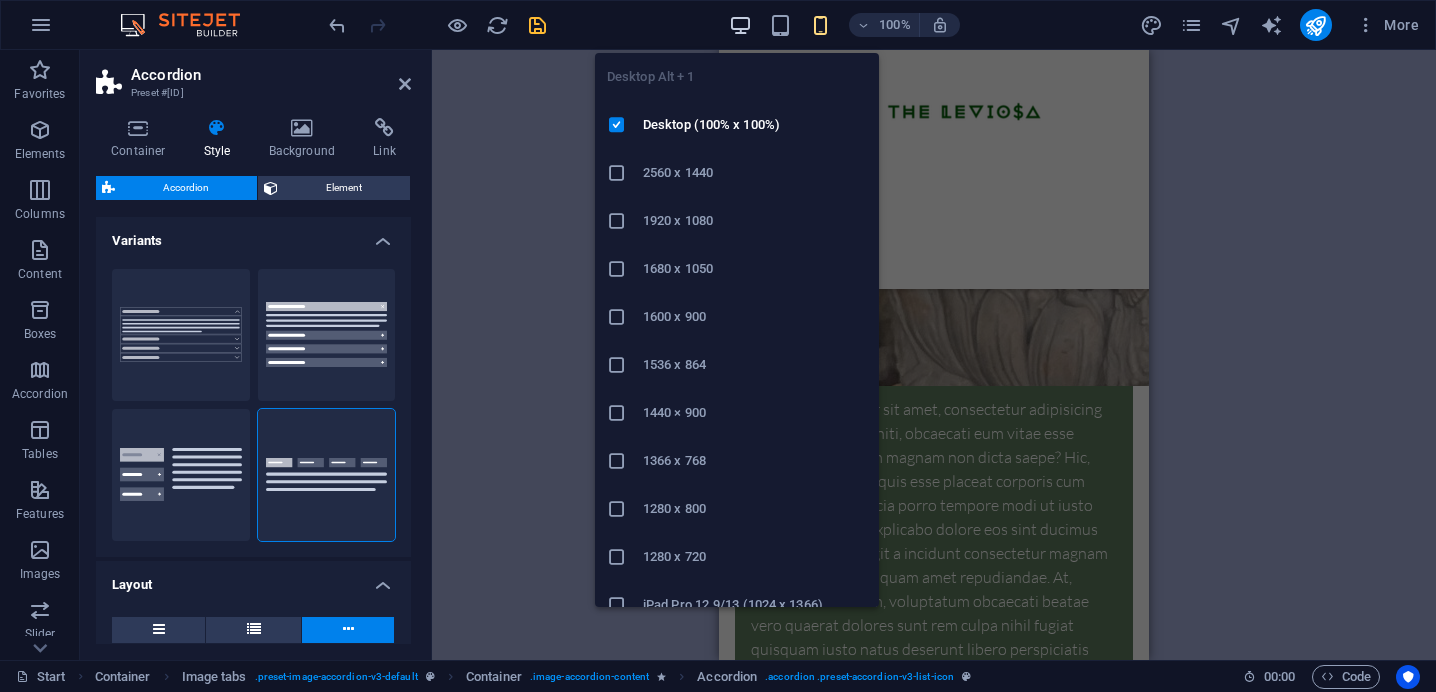 click at bounding box center (740, 25) 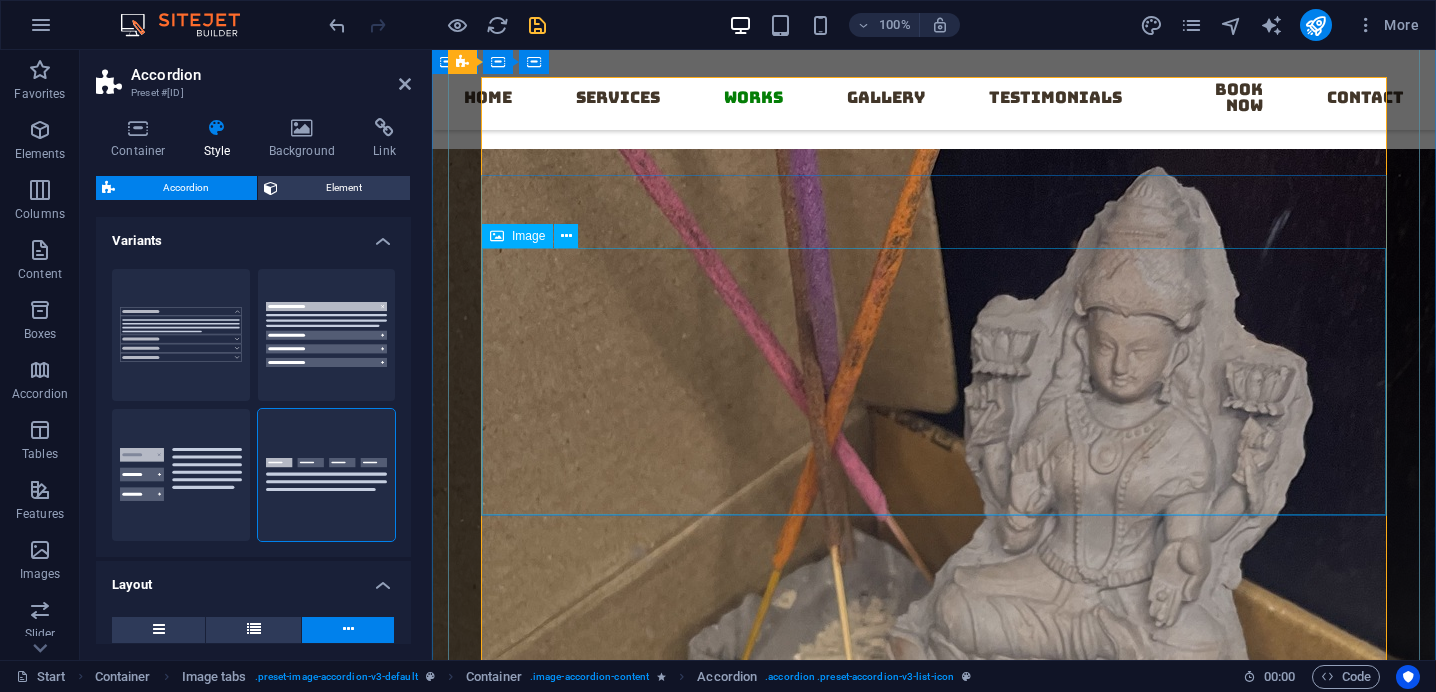 scroll, scrollTop: 3098, scrollLeft: 0, axis: vertical 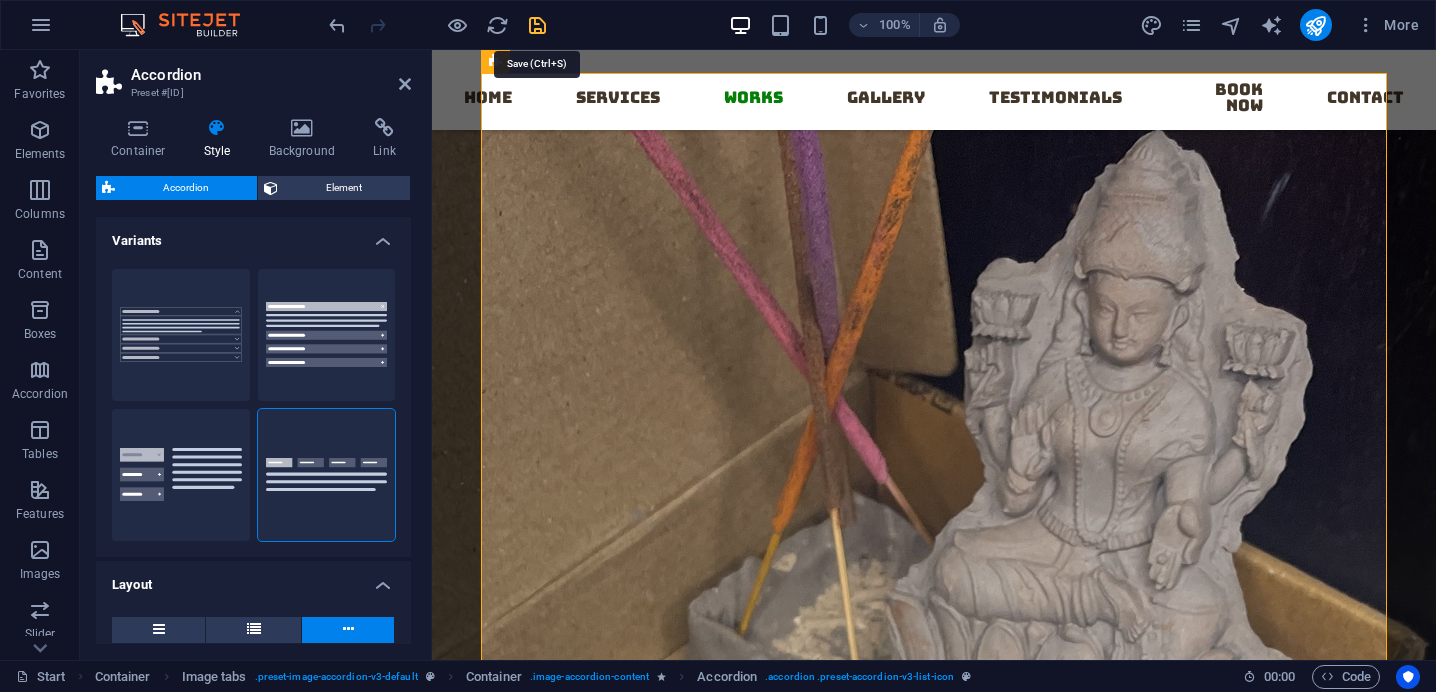 click at bounding box center (537, 25) 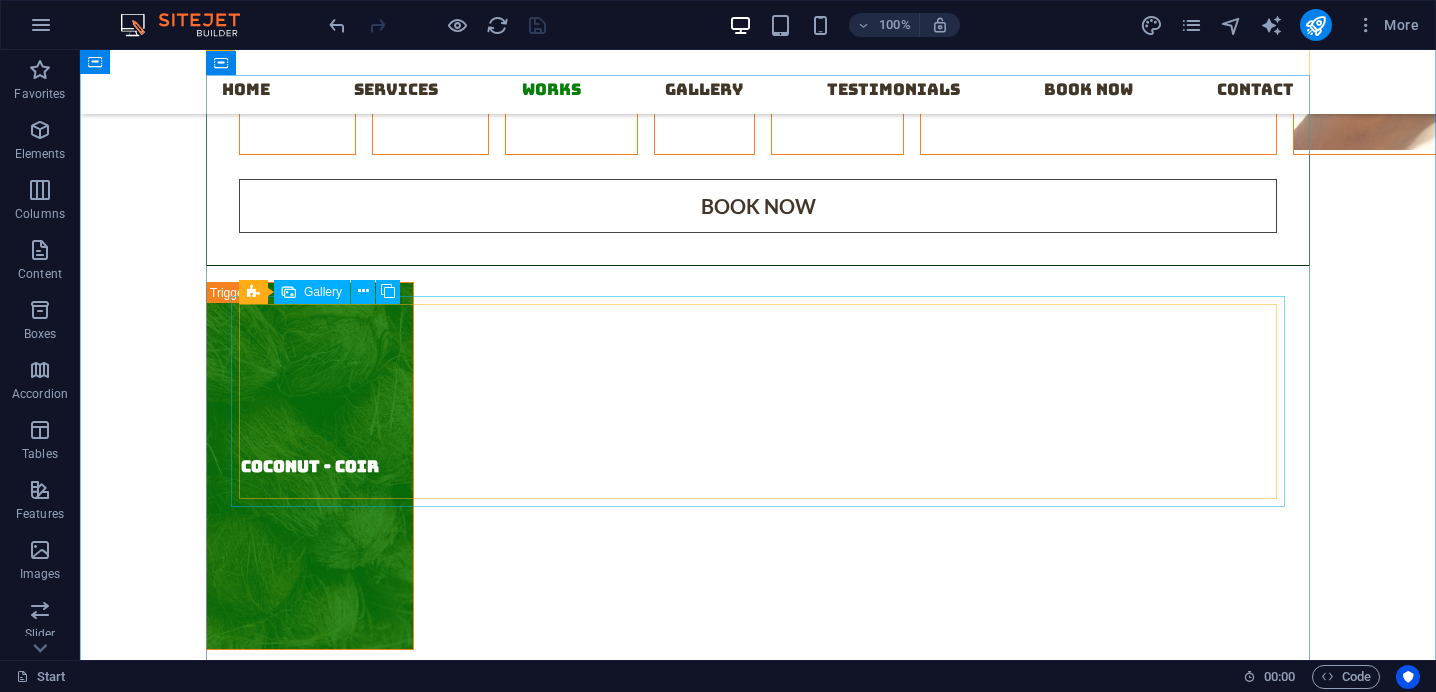 scroll, scrollTop: 5632, scrollLeft: 0, axis: vertical 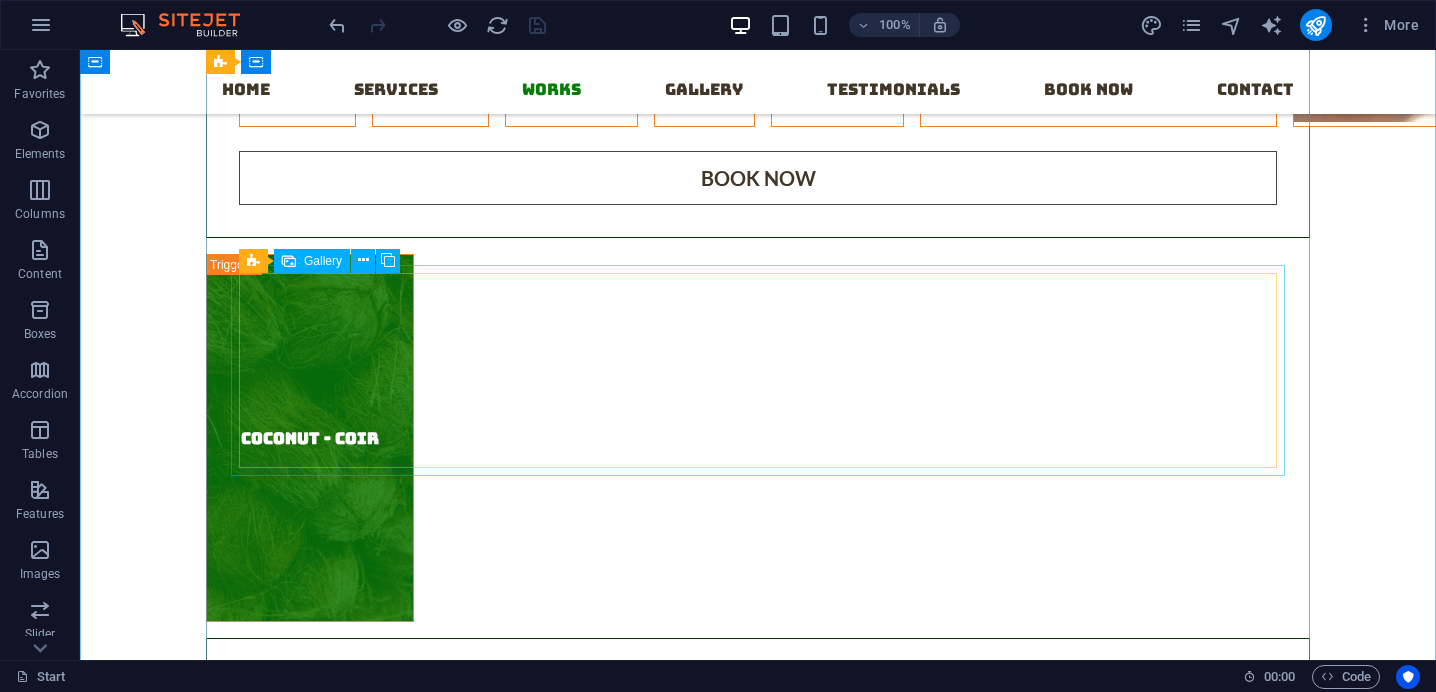 click at bounding box center [547, 964] 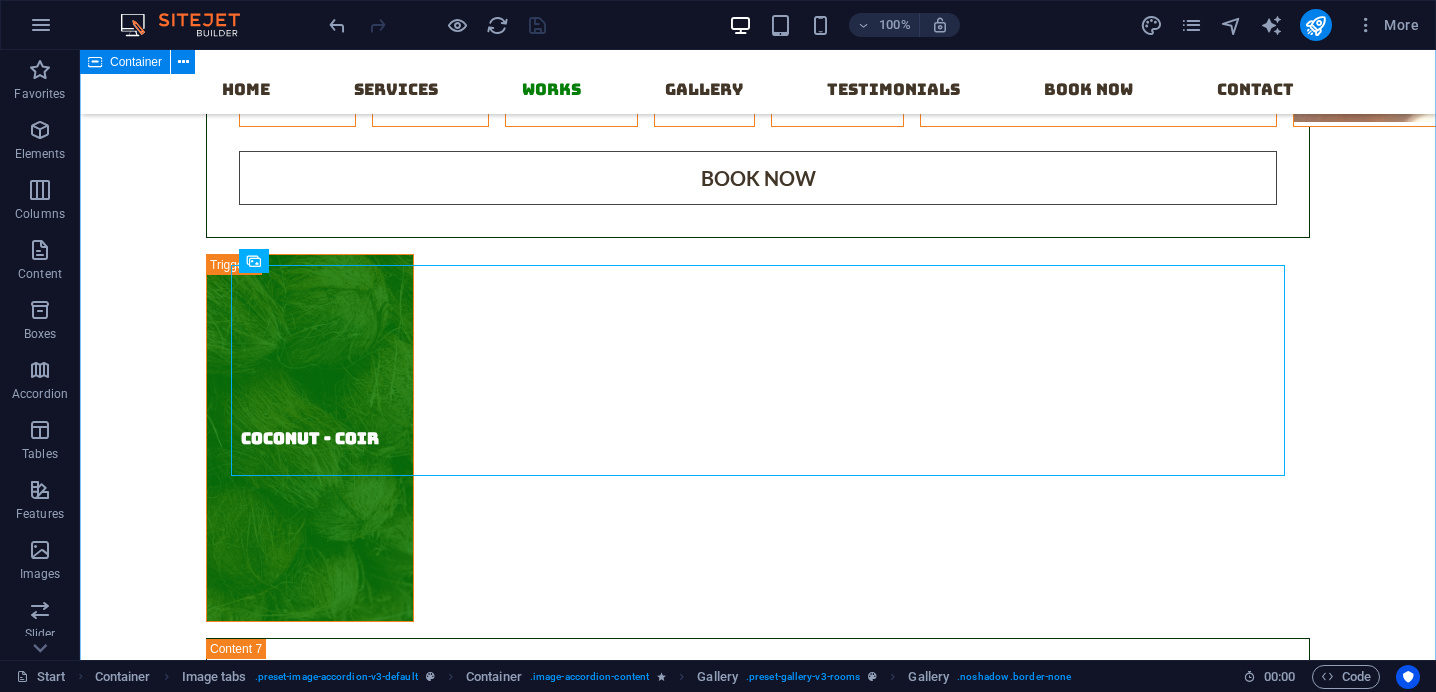 click on "Works Recycled paper Recycled Paper Lorem ipsum dolor sit amet, consectetur adipisicing elit. Natus, dolores, at, nisi eligendi repellat voluptatem minima officia veritatis quasi animi porro laudantium dicta dolor voluptate non maiores ipsum reprehenderit odio fugiat reiciendis consectetur fuga pariatur libero accusantium quod minus odit debitis cumque quo adipisci vel vitae aliquid corrupti perferendis voluptates. HB2 Pencils Lorem ipsum dolor sit amet, consectetur adipisicing elit. Maiores ipsum repellat minus nihil. Labore, delectus, nam dignissimos ea repudiandae minima voluptatum magni pariatur possimus quia accusamus harum facilis corporis animi nisi. Enim, pariatur, impedit quia repellat harum ipsam laboriosam voluptas dicta illum nisi obcaecati reprehenderit quis placeat recusandae tenetur aperiam. Colour Pencils Plantable Pencils Pens Plantable Pens Book now Coconut - Coir Coconut - Coir Room Overview Floor Plan Room Rates Book now Hemp Hemp Room Overview Floor Plan Room Rates Book now Bamboo CLAY" at bounding box center [758, 2179] 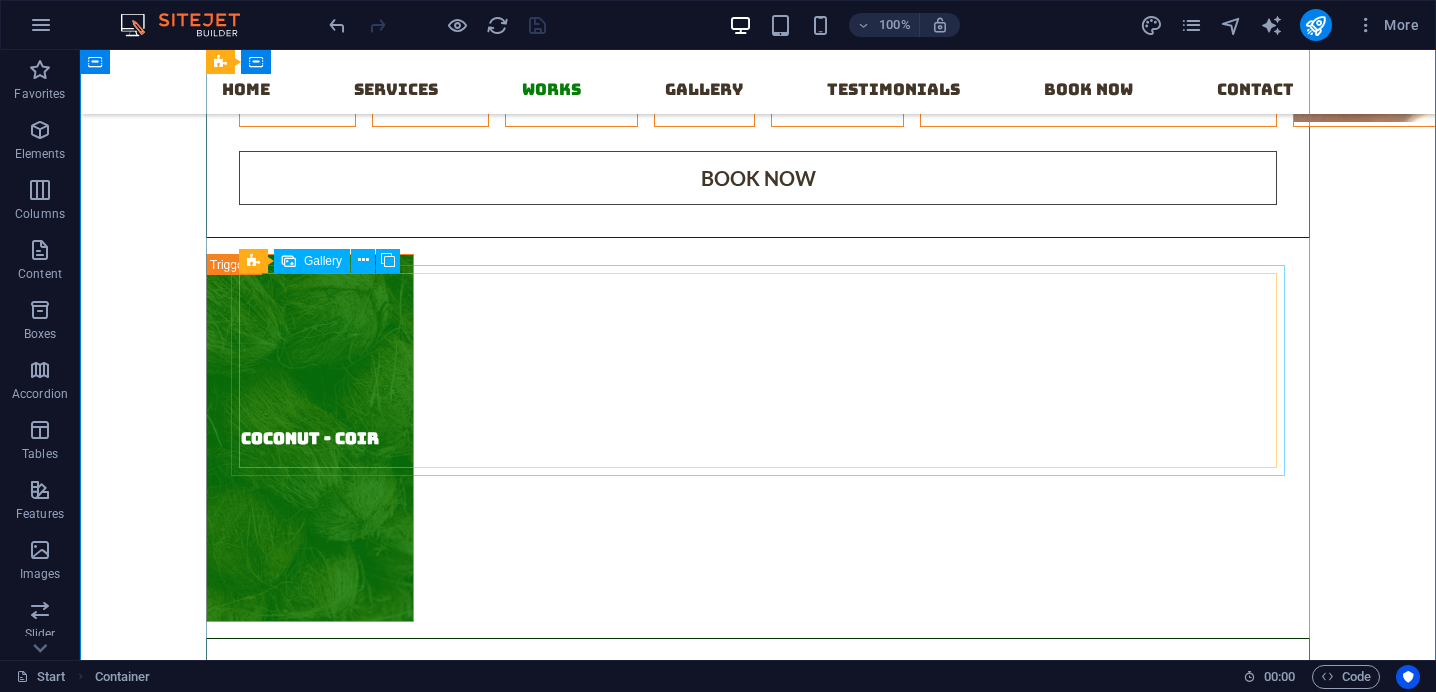 click at bounding box center (1179, 964) 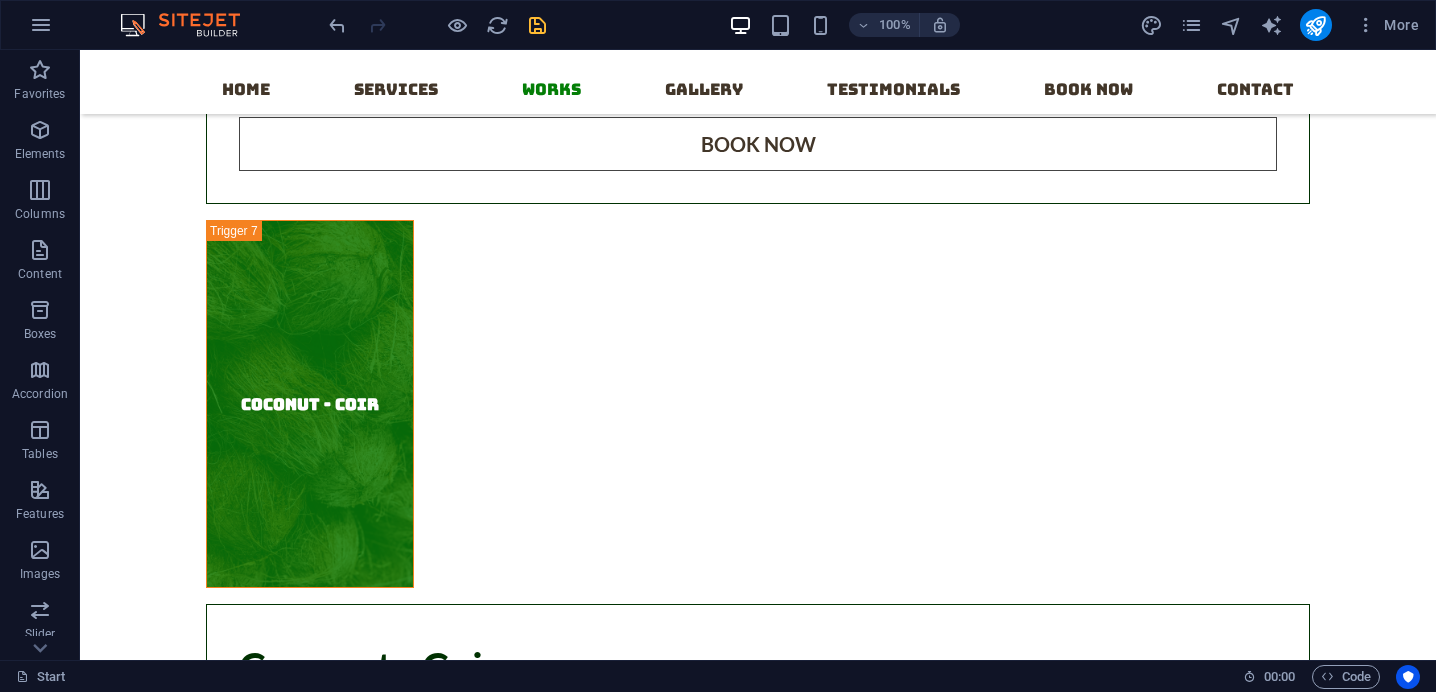 scroll, scrollTop: 5669, scrollLeft: 0, axis: vertical 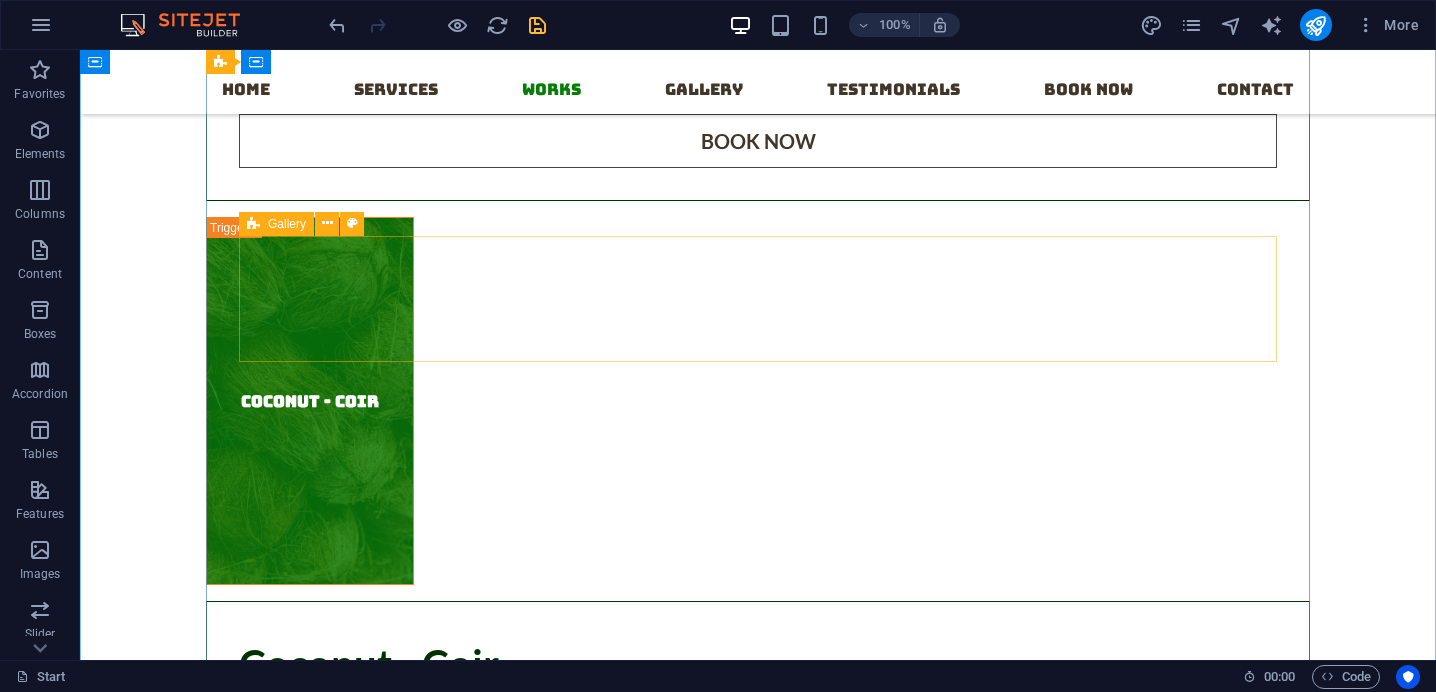 click on "Drop content here or  Add elements  Paste clipboard" at bounding box center (758, 893) 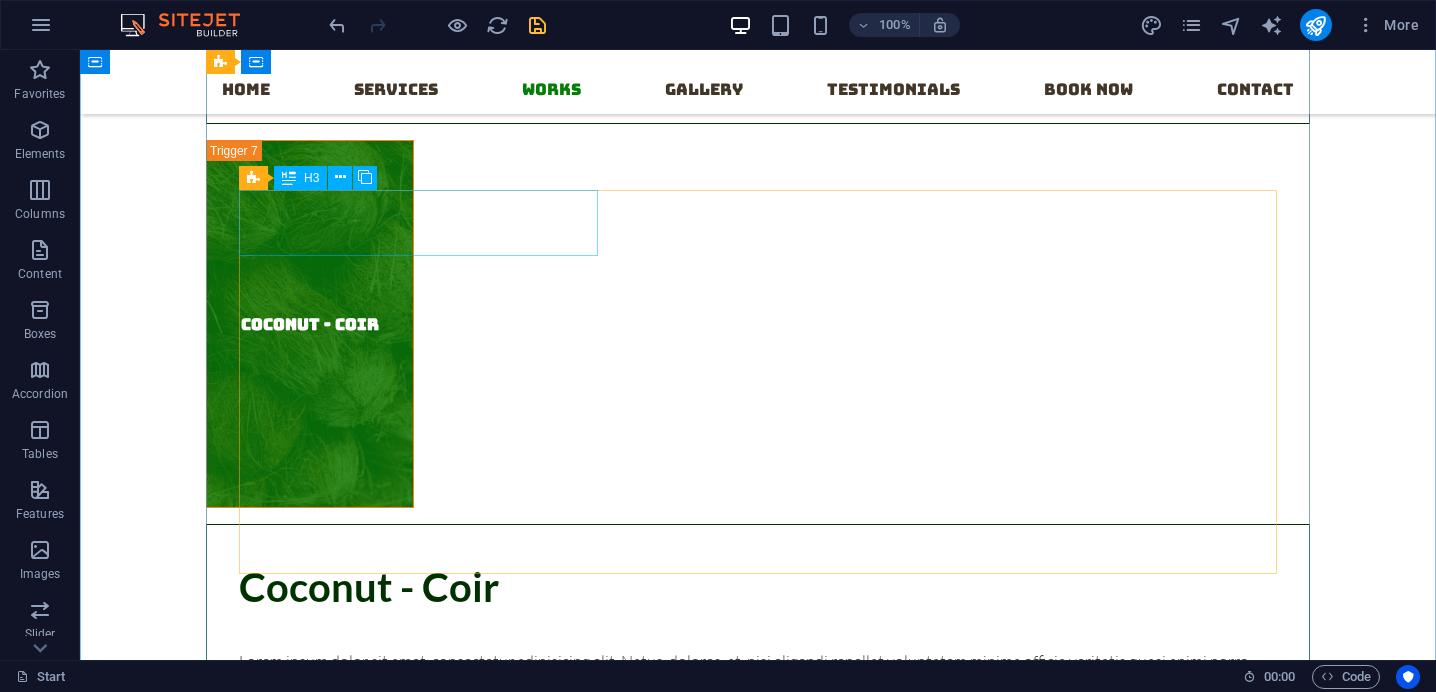 scroll, scrollTop: 5747, scrollLeft: 0, axis: vertical 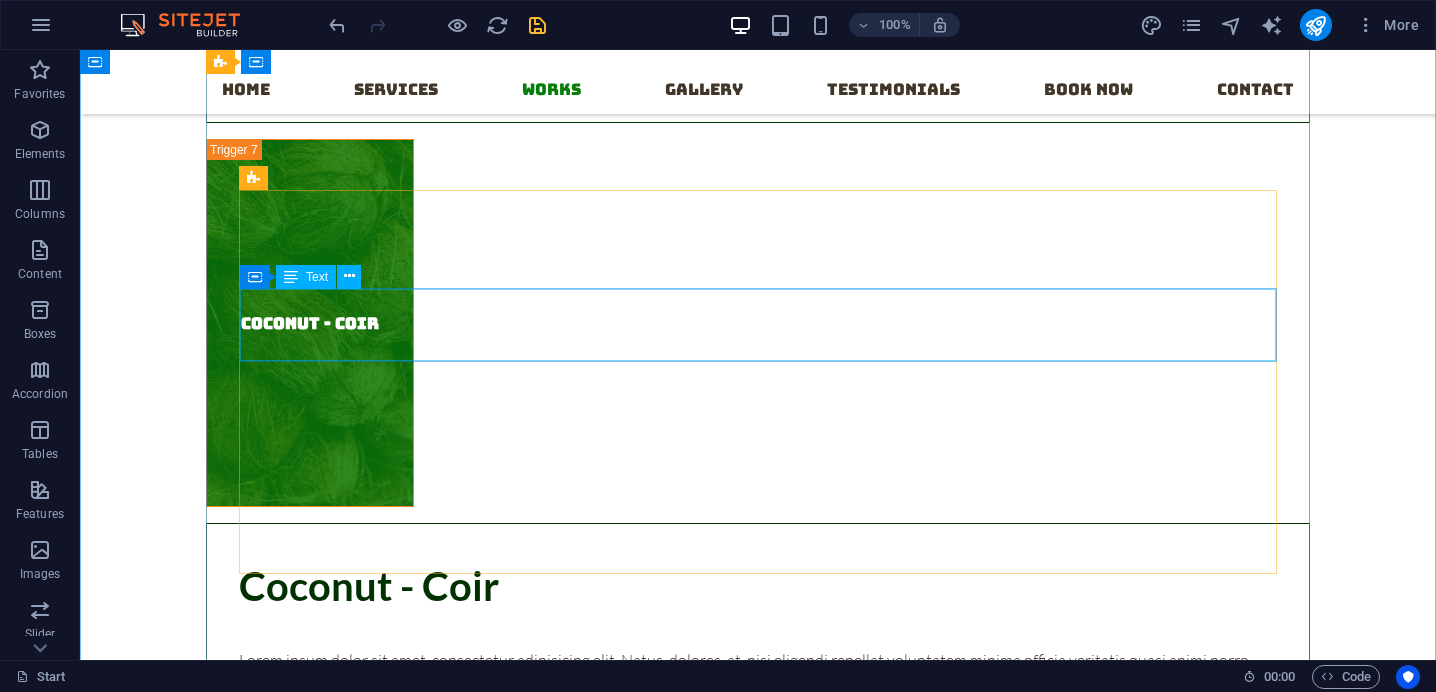 click on "Lorem ipsum dolor sit amet, consectetur adipisicing elit. Maiores ipsum repellat minus nihil. Labore, delectus, nam dignissimos ea repudiandae minima voluptatum magni pariatur possimus quia accusamus harum facilis corporis animi nisi. Enim, pariatur, impedit quia repellat harum ipsam laboriosam voluptas dicta illum nisi obcaecati reprehenderit quis placeat recusandae tenetur aperiam." at bounding box center (738, 989) 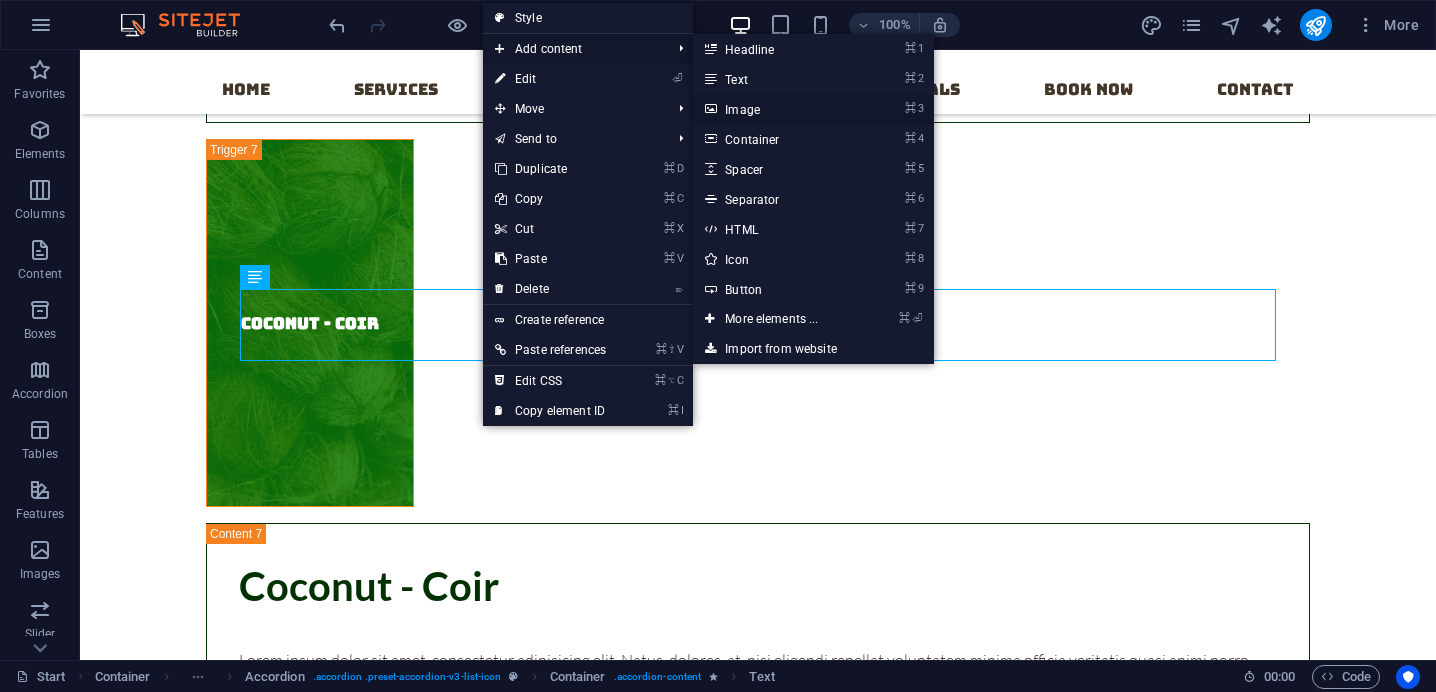 click on "⌘ 3  Image" at bounding box center (775, 109) 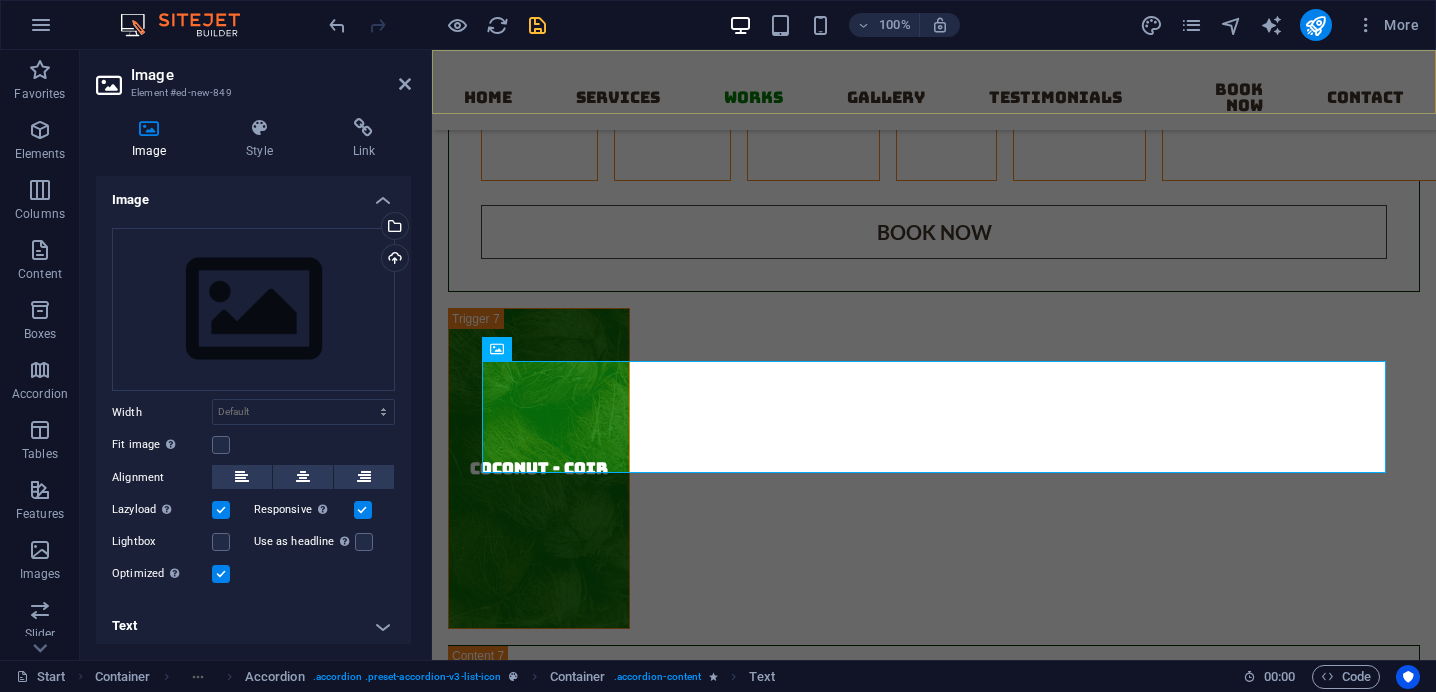 scroll, scrollTop: 5797, scrollLeft: 0, axis: vertical 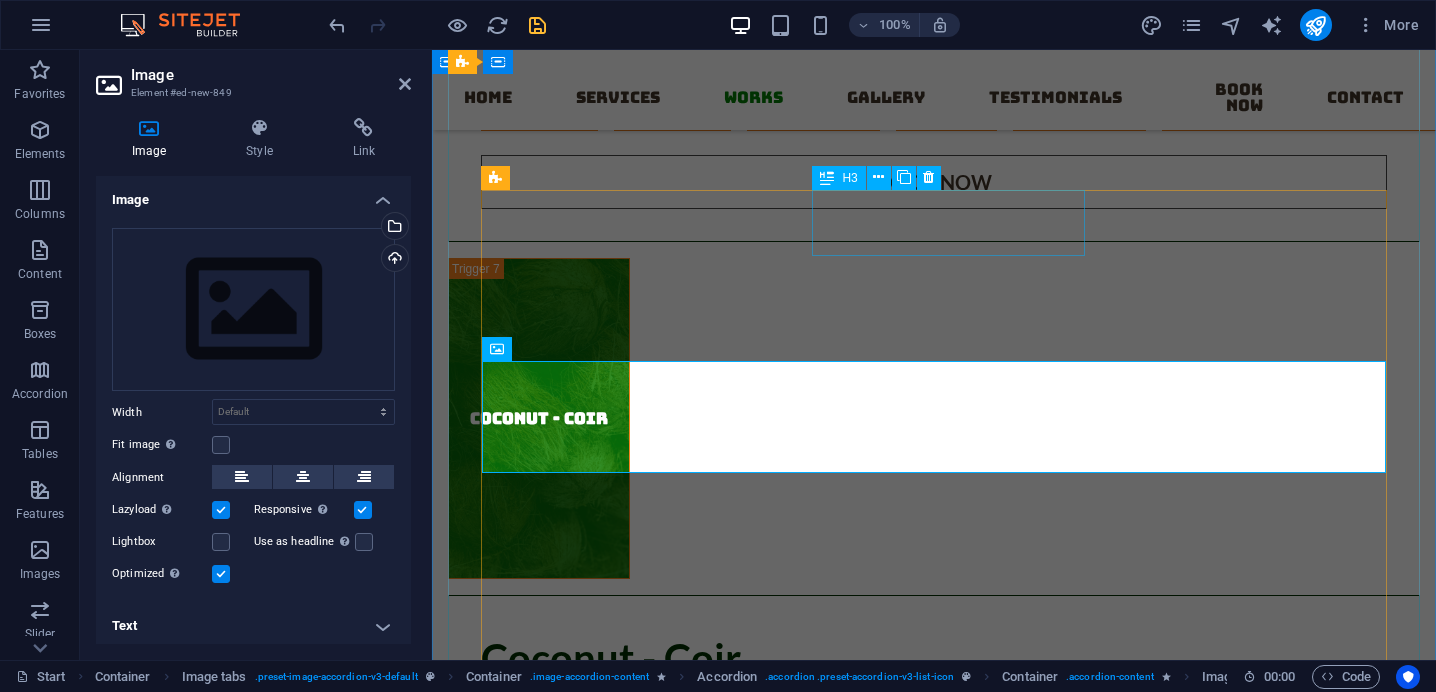 click on "Floor Plan" at bounding box center [688, 1329] 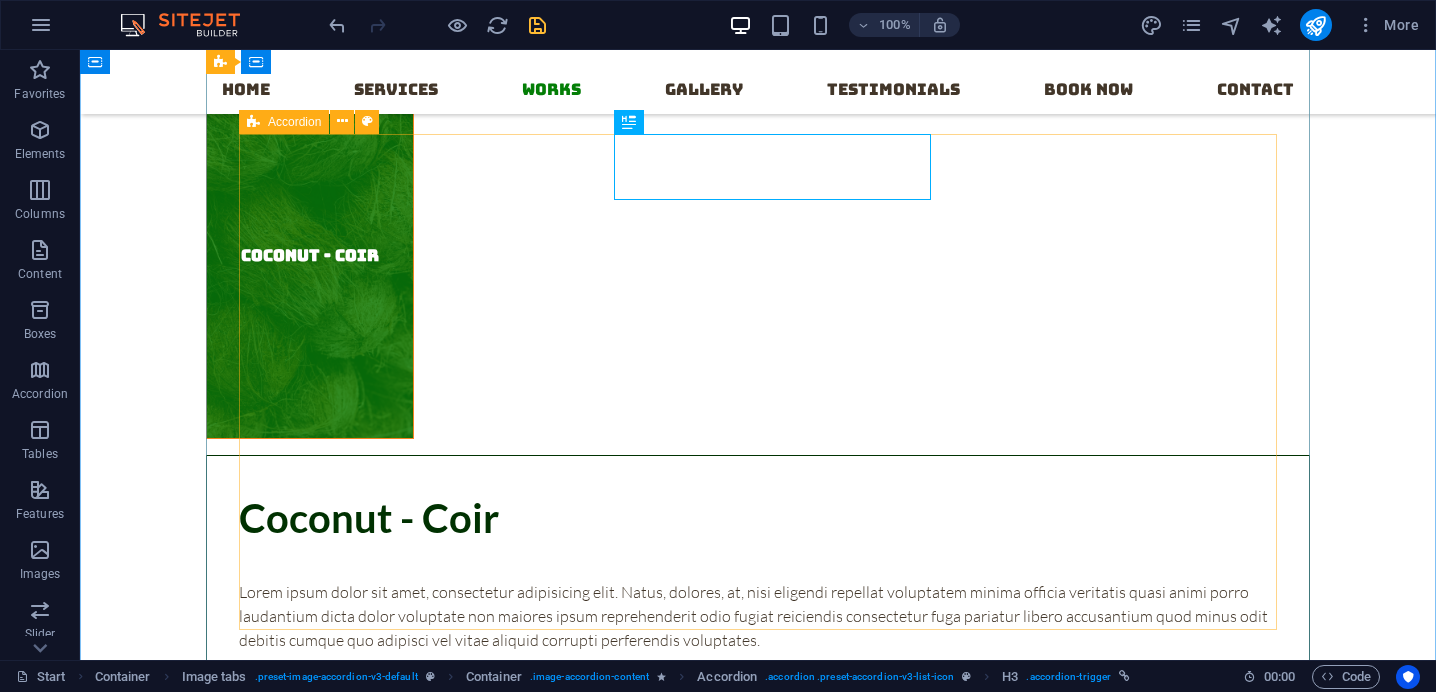scroll, scrollTop: 5856, scrollLeft: 0, axis: vertical 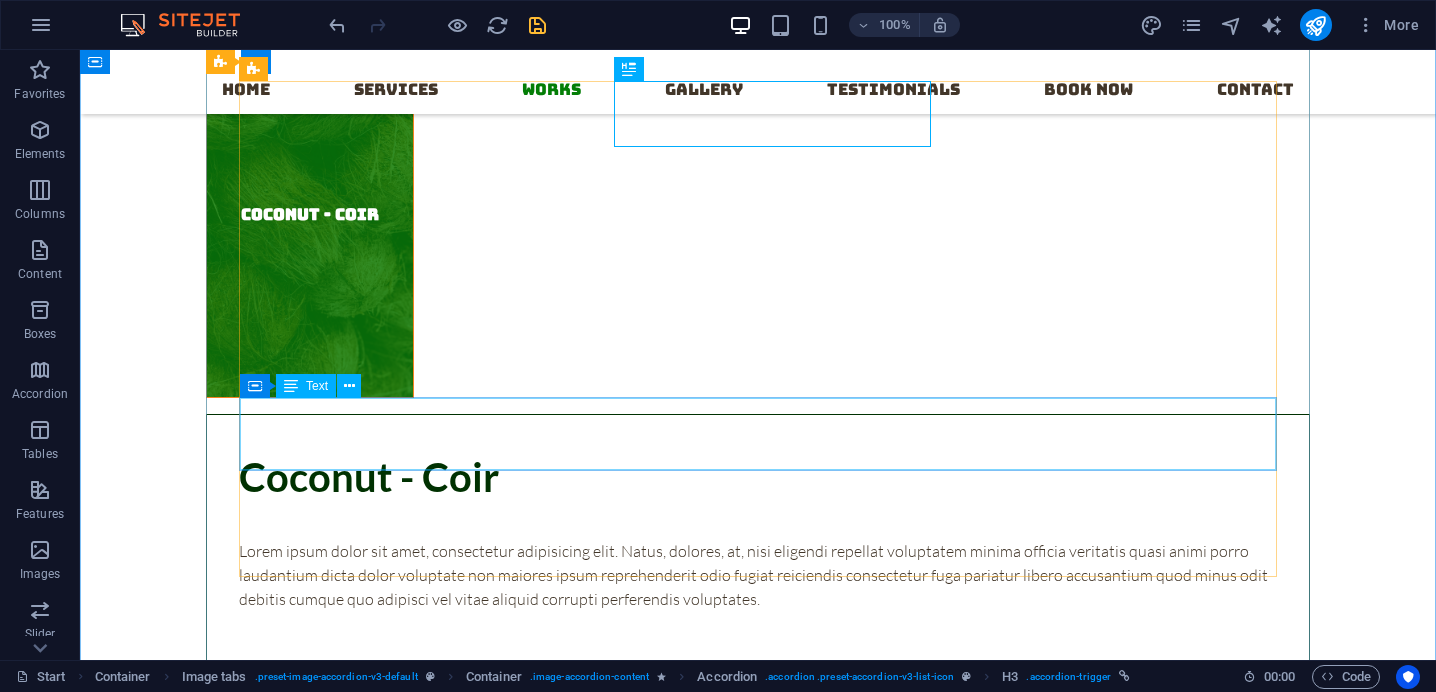 click on "Lorem ipsum dolor sit amet, consectetur adipisicing elit. Maiores ipsum repellat minus nihil. Labore, delectus, nam dignissimos ea repudiandae minima voluptatum magni pariatur possimus quia accusamus harum facilis corporis animi nisi. Enim, pariatur, impedit quia repellat harum ipsam laboriosam voluptas dicta illum nisi obcaecati reprehenderit quis placeat recusandae tenetur aperiam." at bounding box center (1106, 1084) 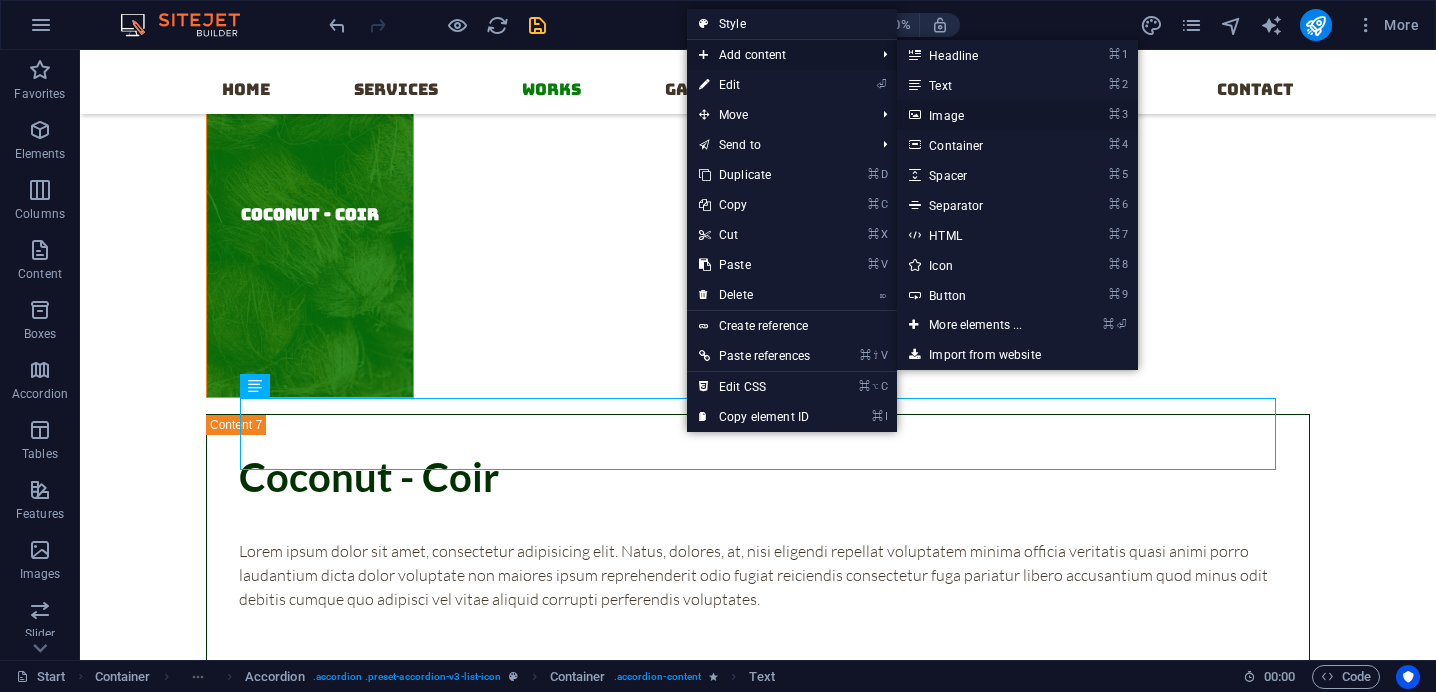 click on "⌘ 3  Image" at bounding box center (979, 115) 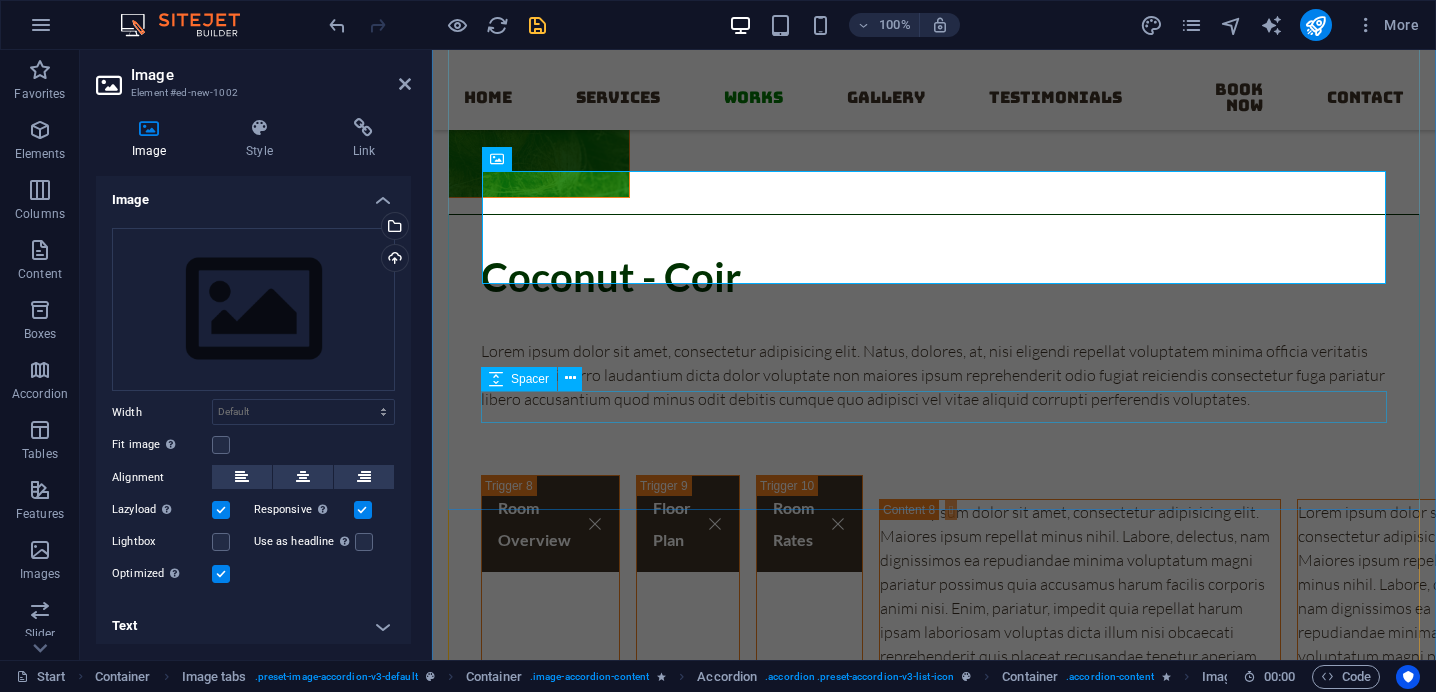 scroll, scrollTop: 6205, scrollLeft: 0, axis: vertical 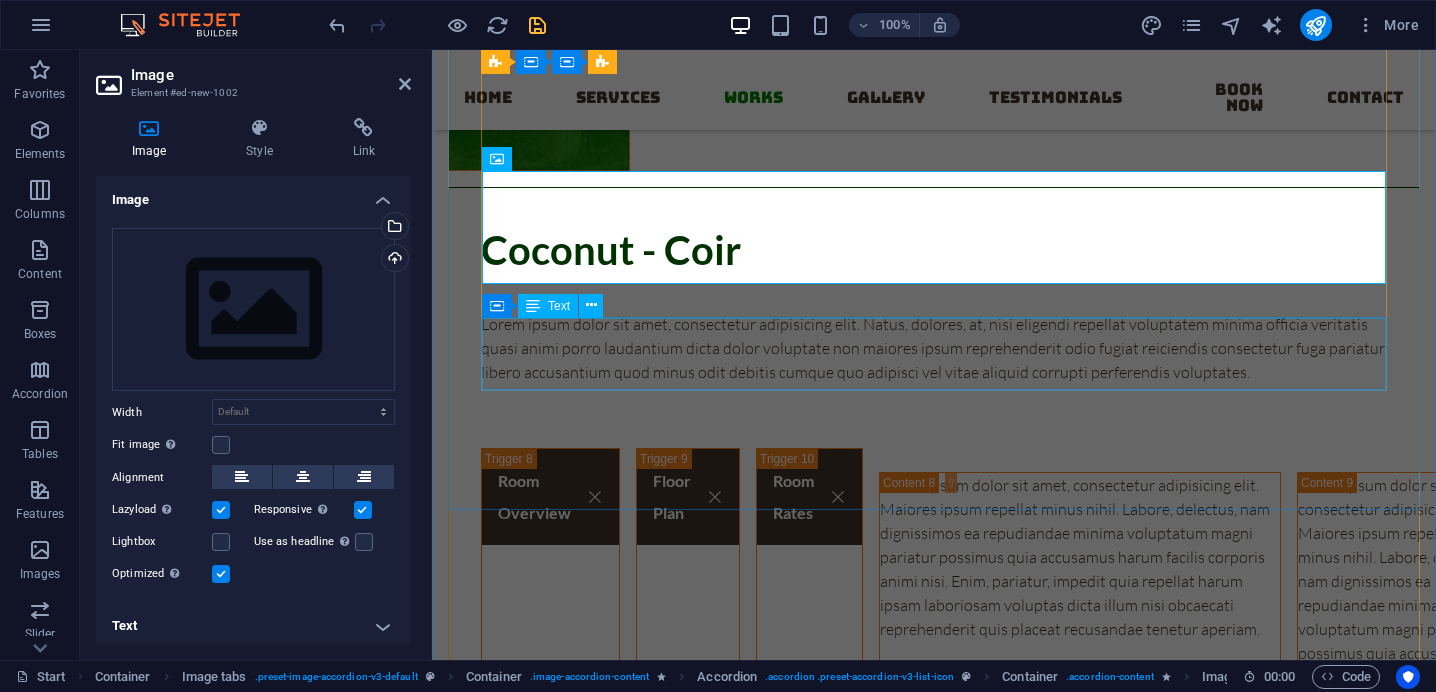 click on "Lorem ipsum dolor sit amet, consectetur adipisicing elit. Maiores ipsum repellat minus nihil. Labore, delectus, nam dignissimos ea repudiandae minima voluptatum magni pariatur possimus quia accusamus harum facilis corporis animi nisi. Enim, pariatur, impedit quia repellat harum ipsam laboriosam voluptas dicta illum nisi obcaecati reprehenderit quis placeat recusandae tenetur aperiam." at bounding box center [1564, 929] 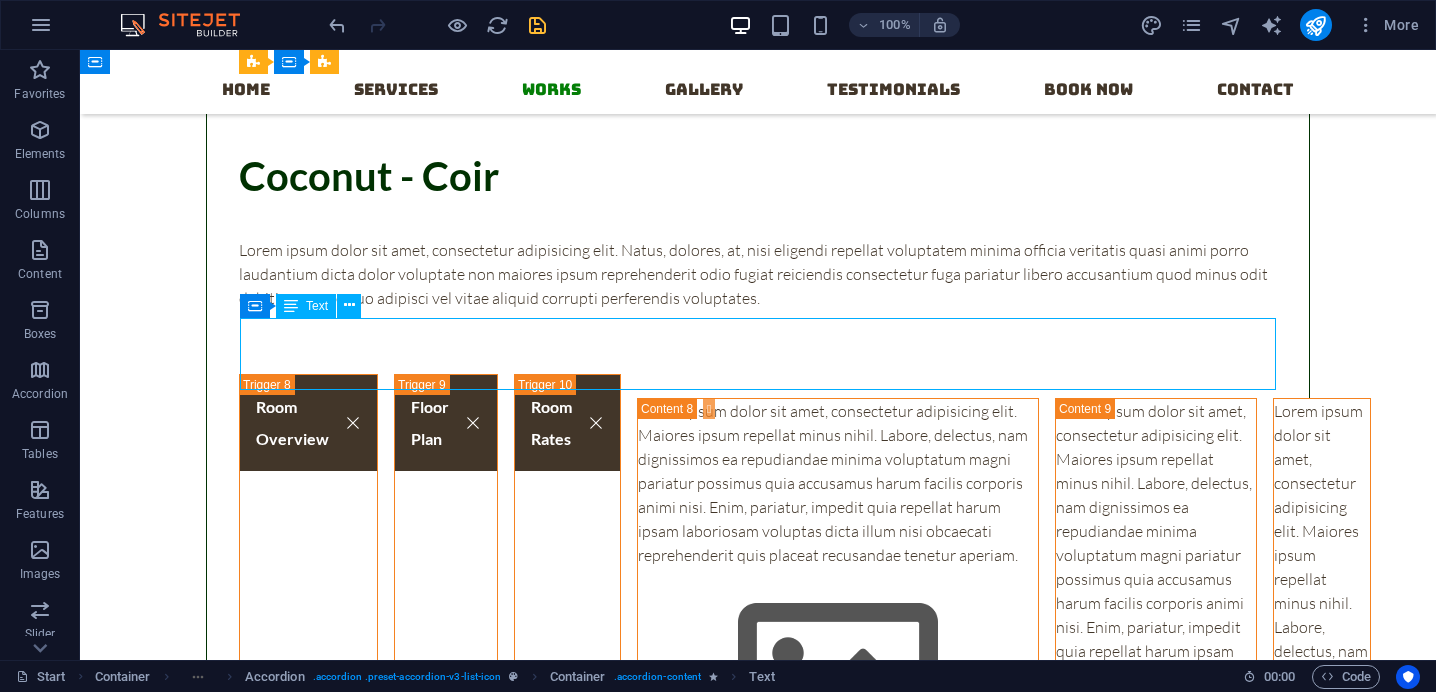 scroll, scrollTop: 6155, scrollLeft: 0, axis: vertical 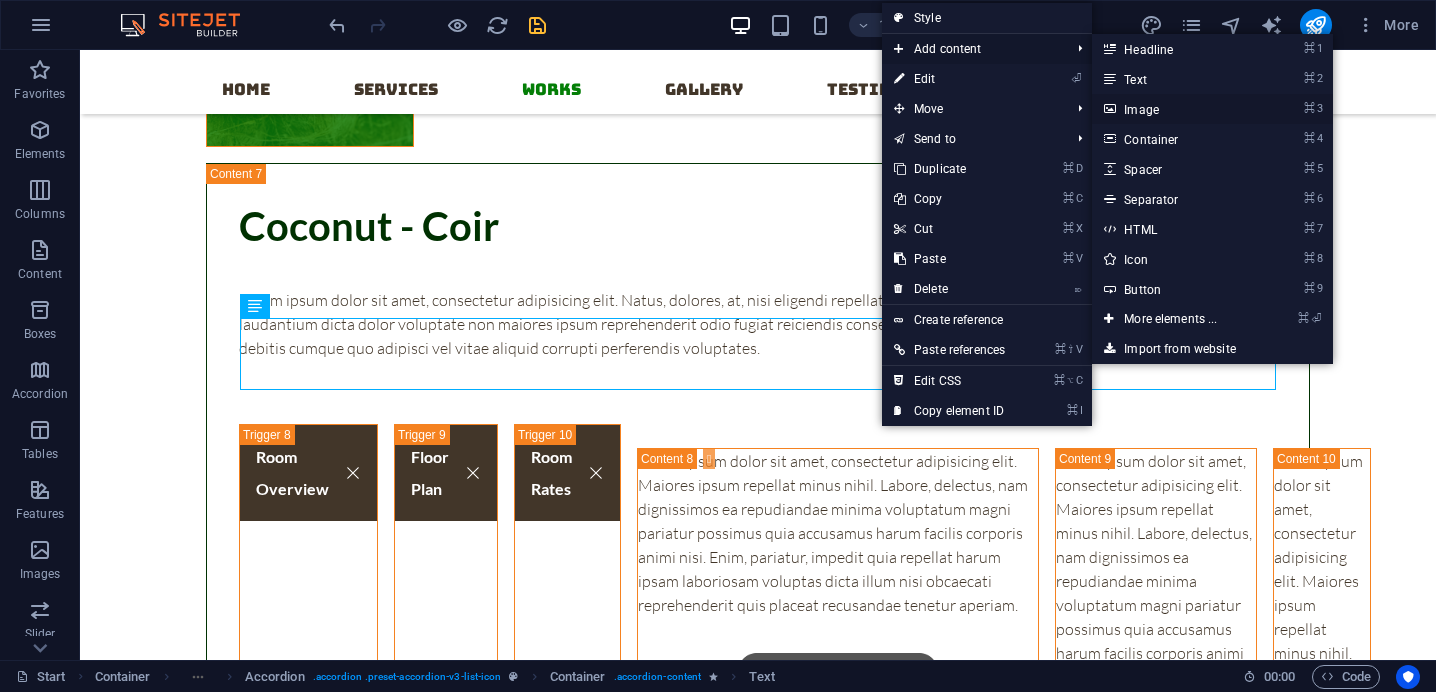 click on "⌘ 3  Image" at bounding box center (1174, 109) 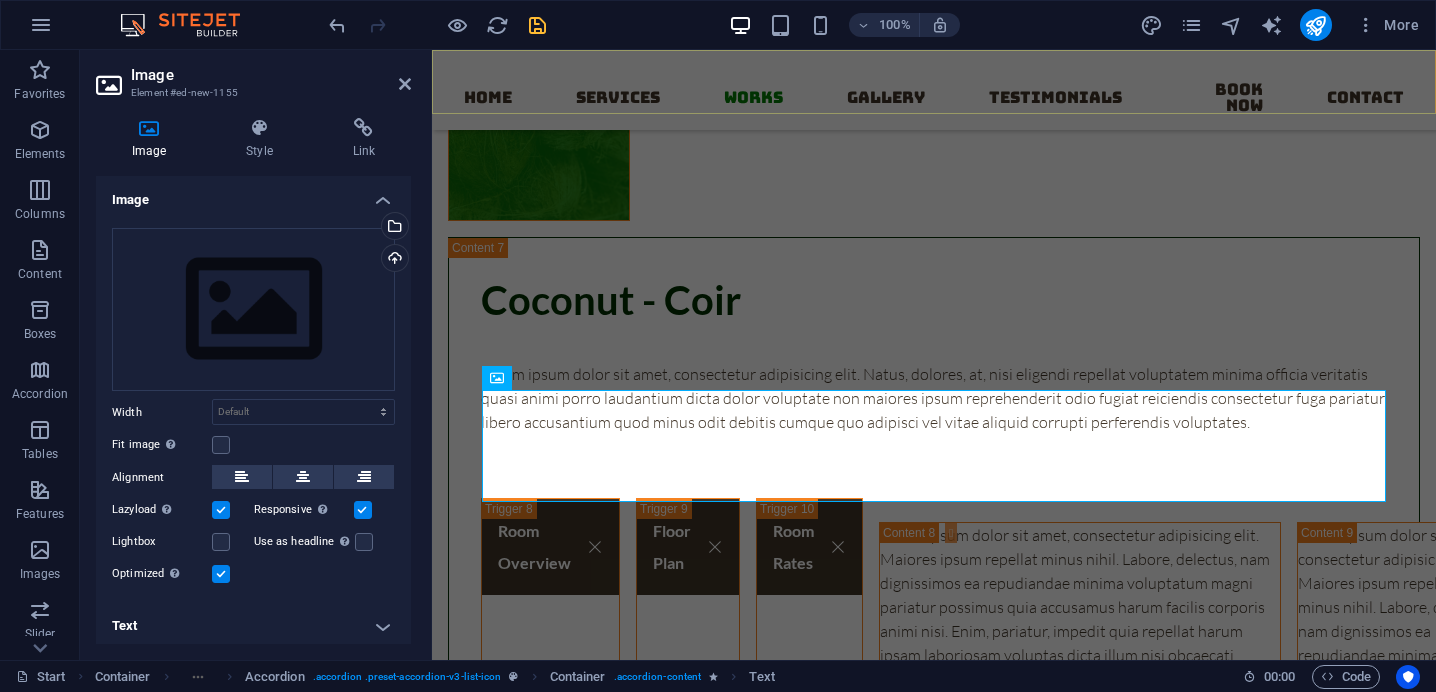 scroll, scrollTop: 6205, scrollLeft: 0, axis: vertical 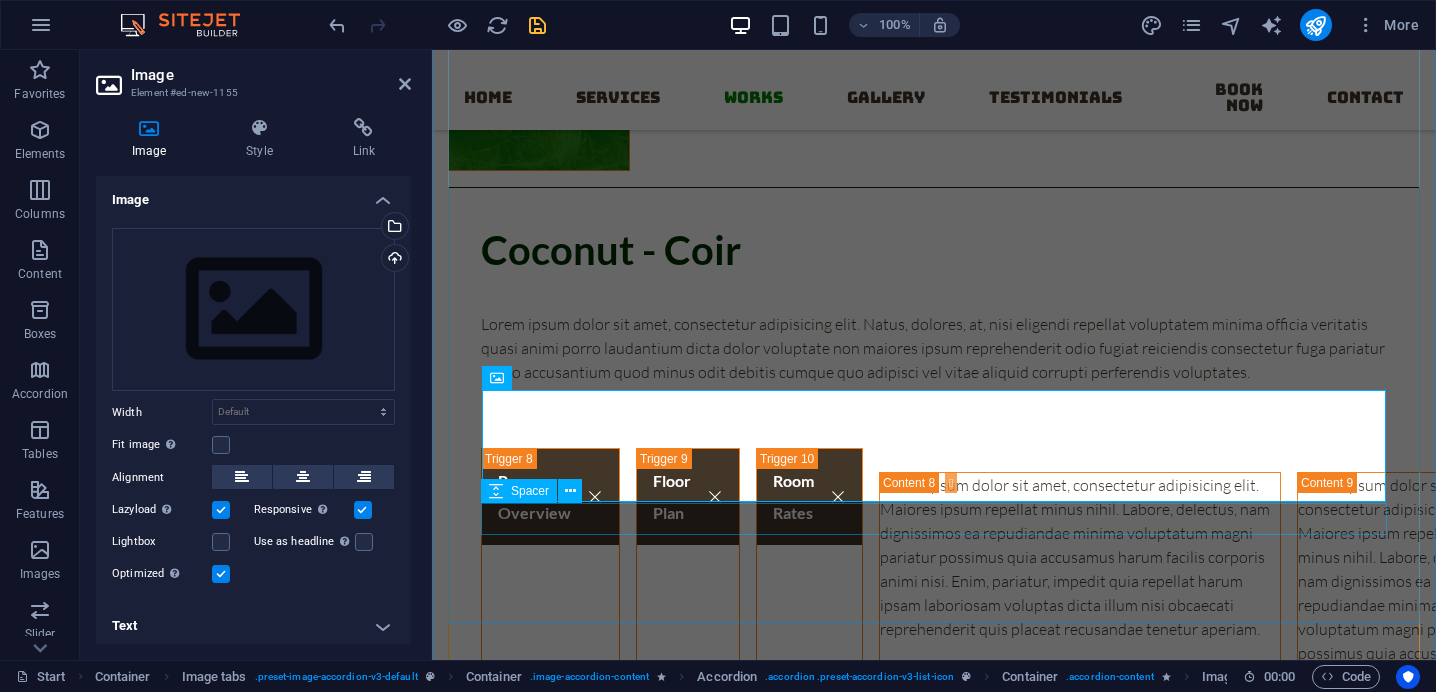 click at bounding box center (934, 963) 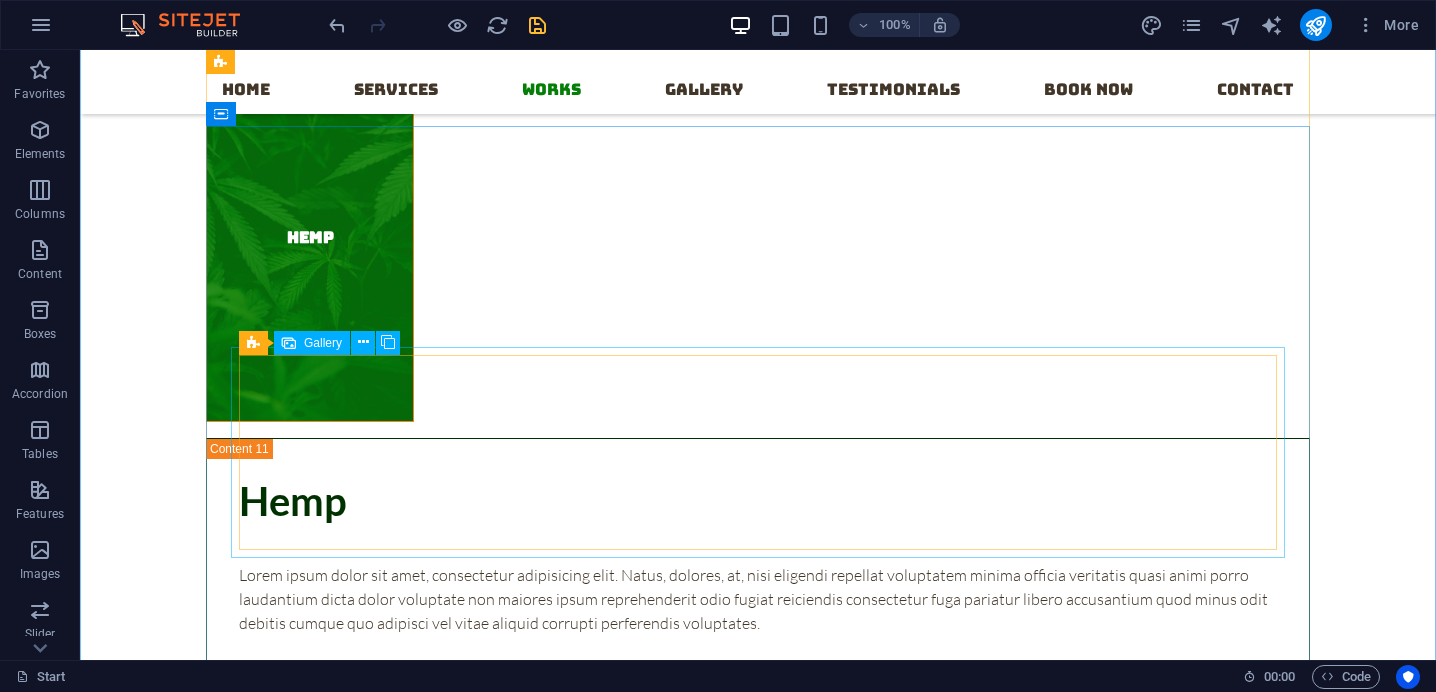 scroll, scrollTop: 7117, scrollLeft: 0, axis: vertical 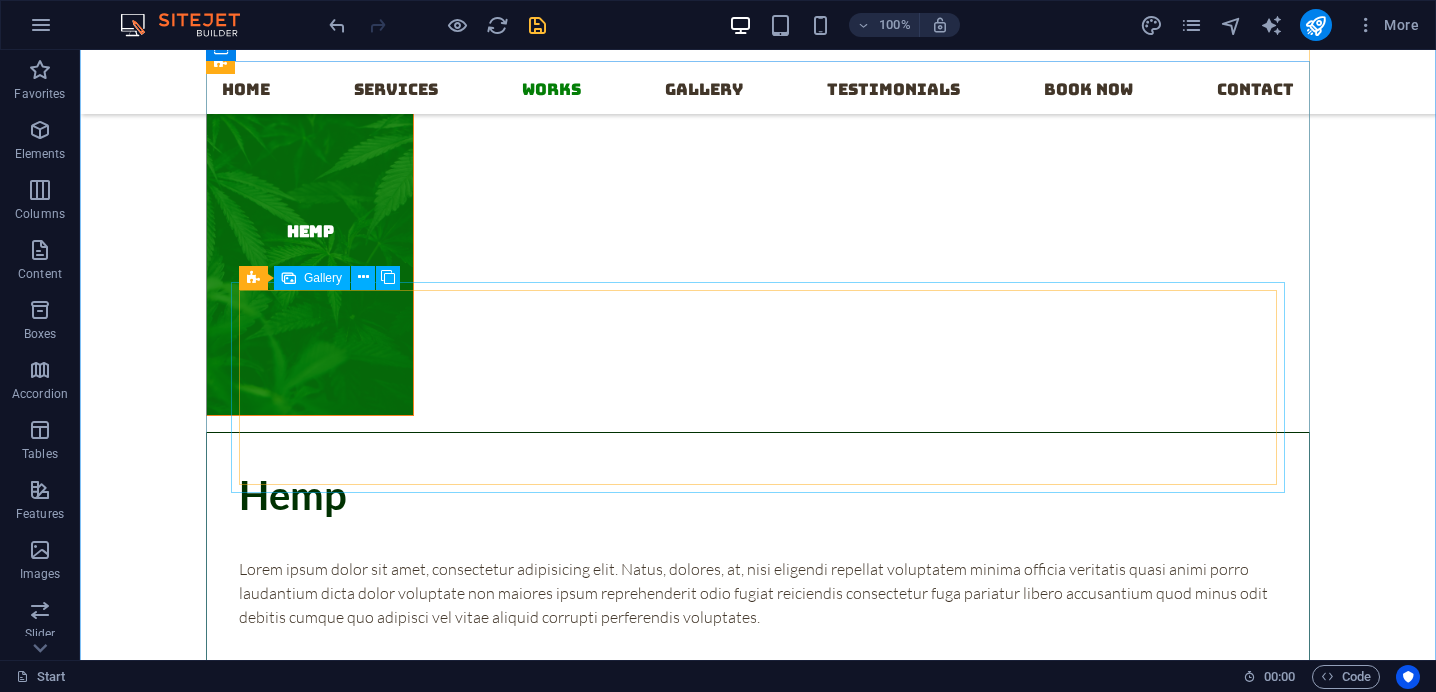 click at bounding box center (968, 758) 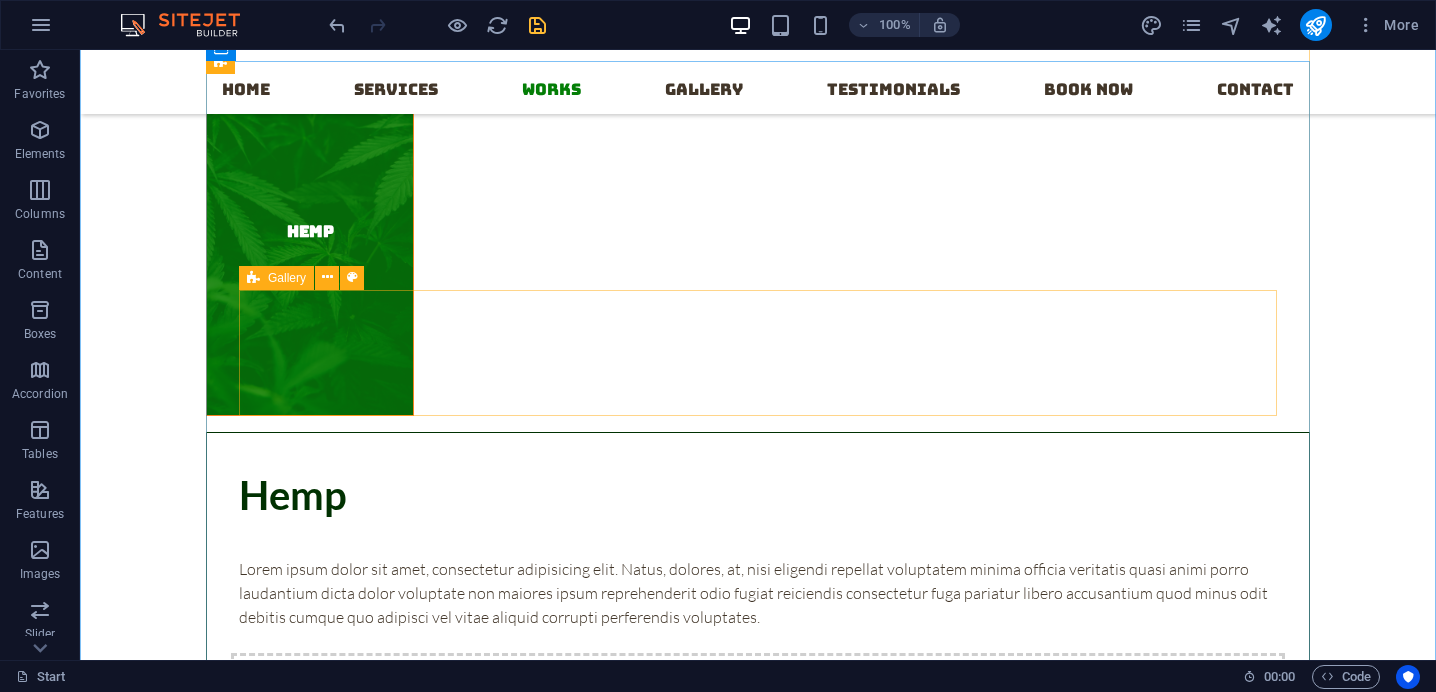 click on "Drop content here or  Add elements  Paste clipboard" at bounding box center (758, 724) 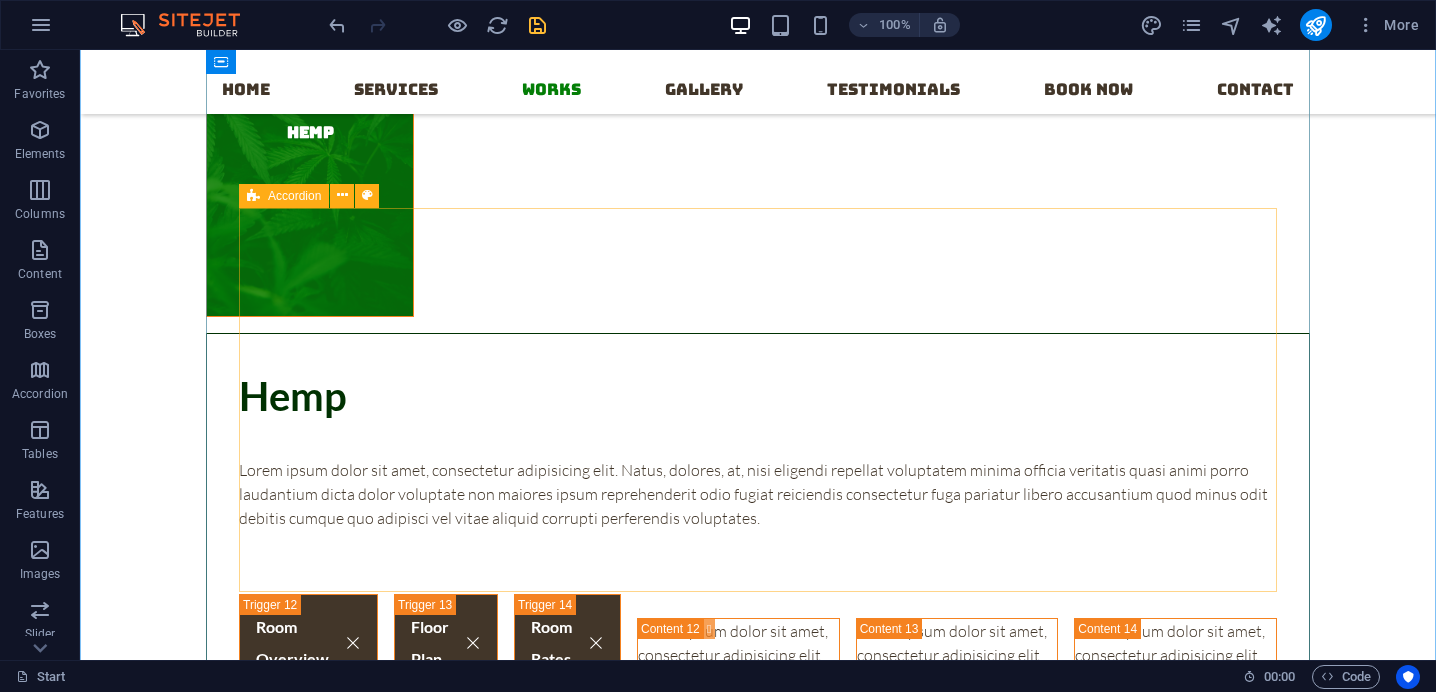 scroll, scrollTop: 7254, scrollLeft: 0, axis: vertical 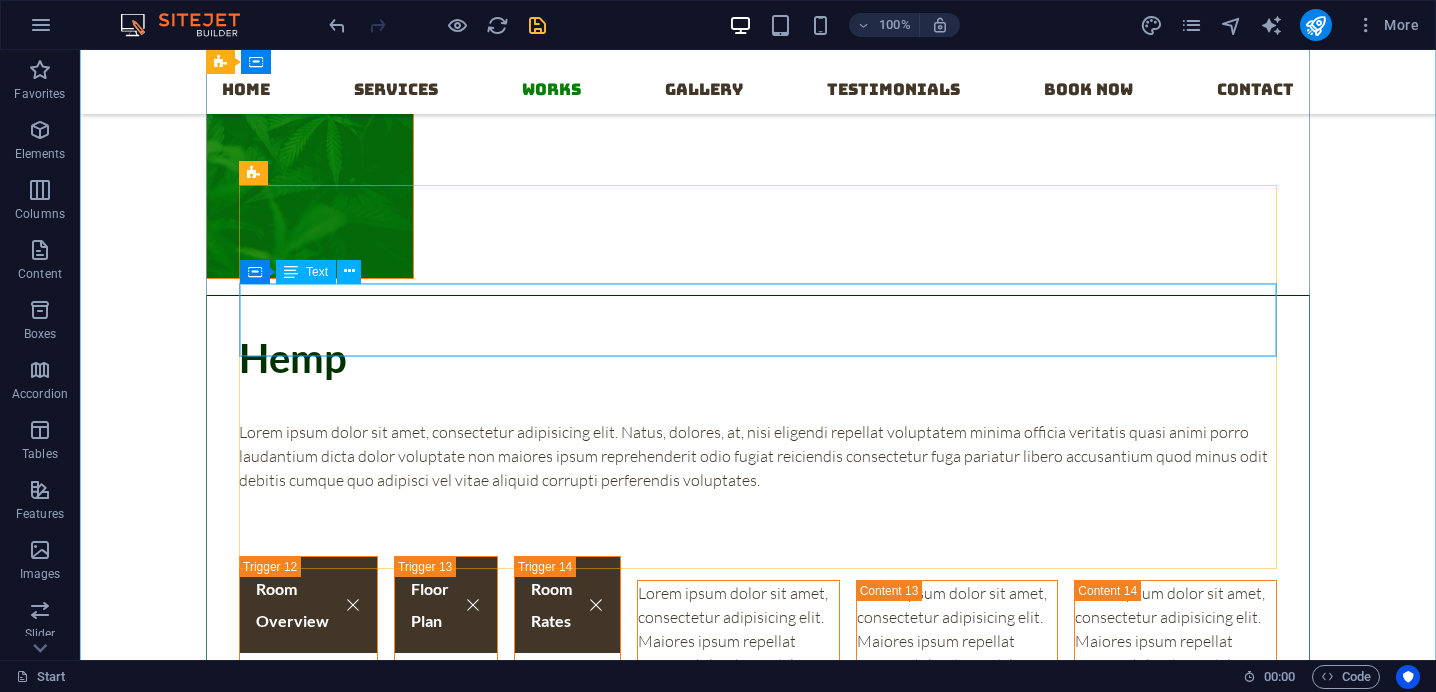 click on "Lorem ipsum dolor sit amet, consectetur adipisicing elit. Maiores ipsum repellat minus nihil. Labore, delectus, nam dignissimos ea repudiandae minima voluptatum magni pariatur possimus quia accusamus harum facilis corporis animi nisi. Enim, pariatur, impedit quia repellat harum ipsam laboriosam voluptas dicta illum nisi obcaecati reprehenderit quis placeat recusandae tenetur aperiam." at bounding box center [738, 761] 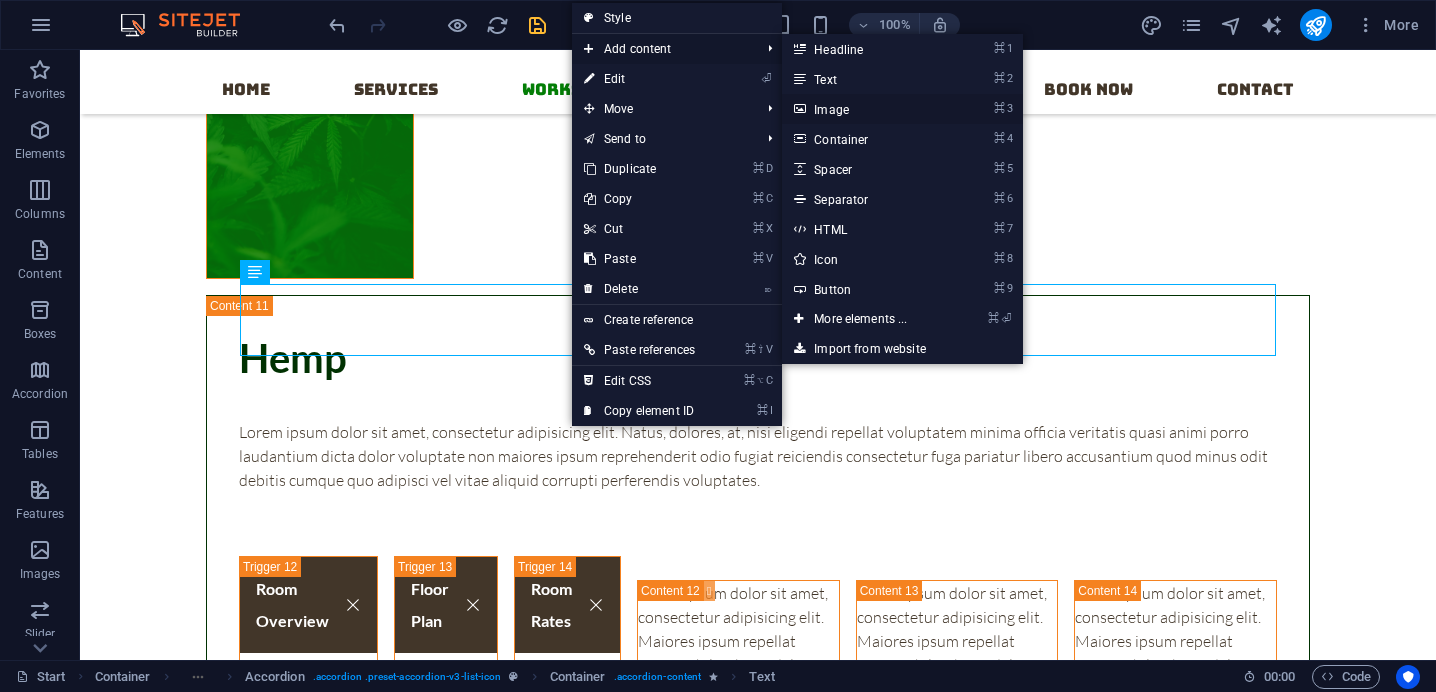 click on "⌘ 3  Image" at bounding box center (864, 109) 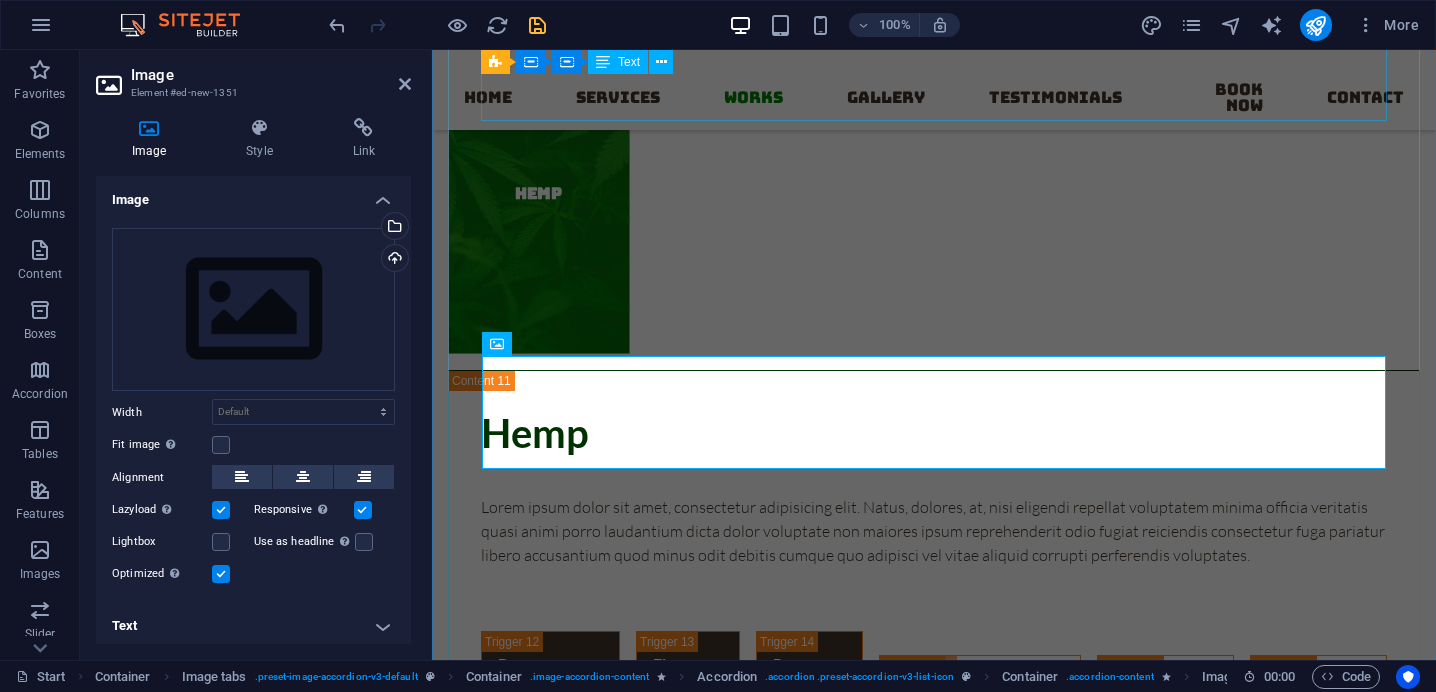 scroll, scrollTop: 7257, scrollLeft: 0, axis: vertical 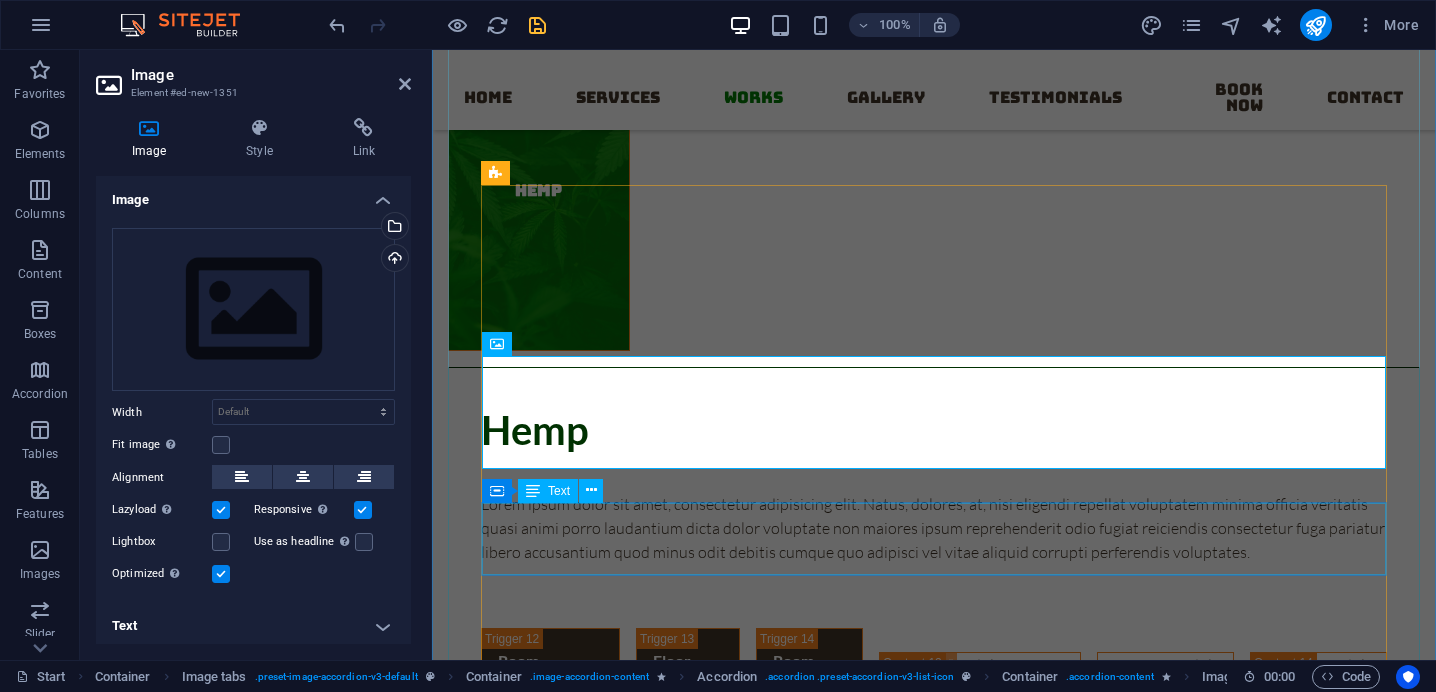 click on "Lorem ipsum dolor sit amet, consectetur adipisicing elit. Maiores ipsum repellat minus nihil. Labore, delectus, nam dignissimos ea repudiandae minima voluptatum magni pariatur possimus quia accusamus harum facilis corporis animi nisi. Enim, pariatur, impedit quia repellat harum ipsam laboriosam voluptas dicta illum nisi obcaecati reprehenderit quis placeat recusandae tenetur aperiam." at bounding box center [1165, 929] 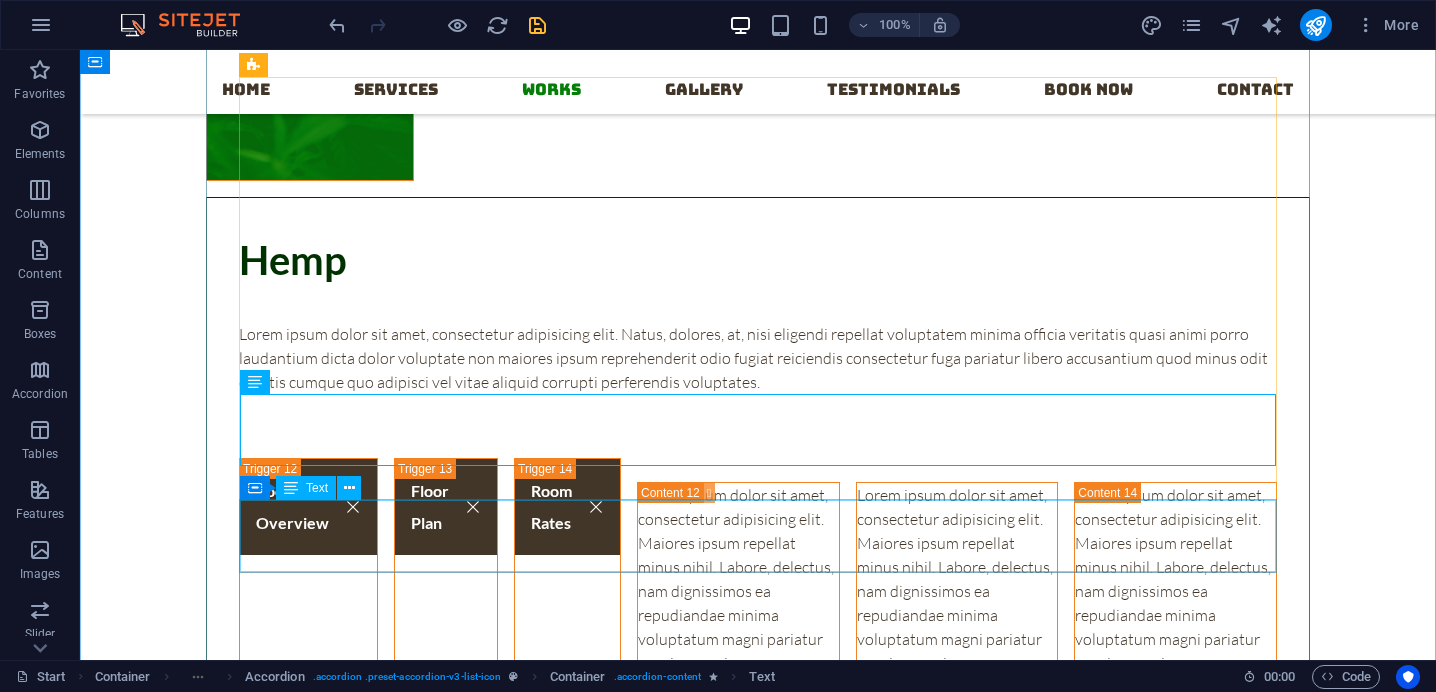 scroll, scrollTop: 7364, scrollLeft: 0, axis: vertical 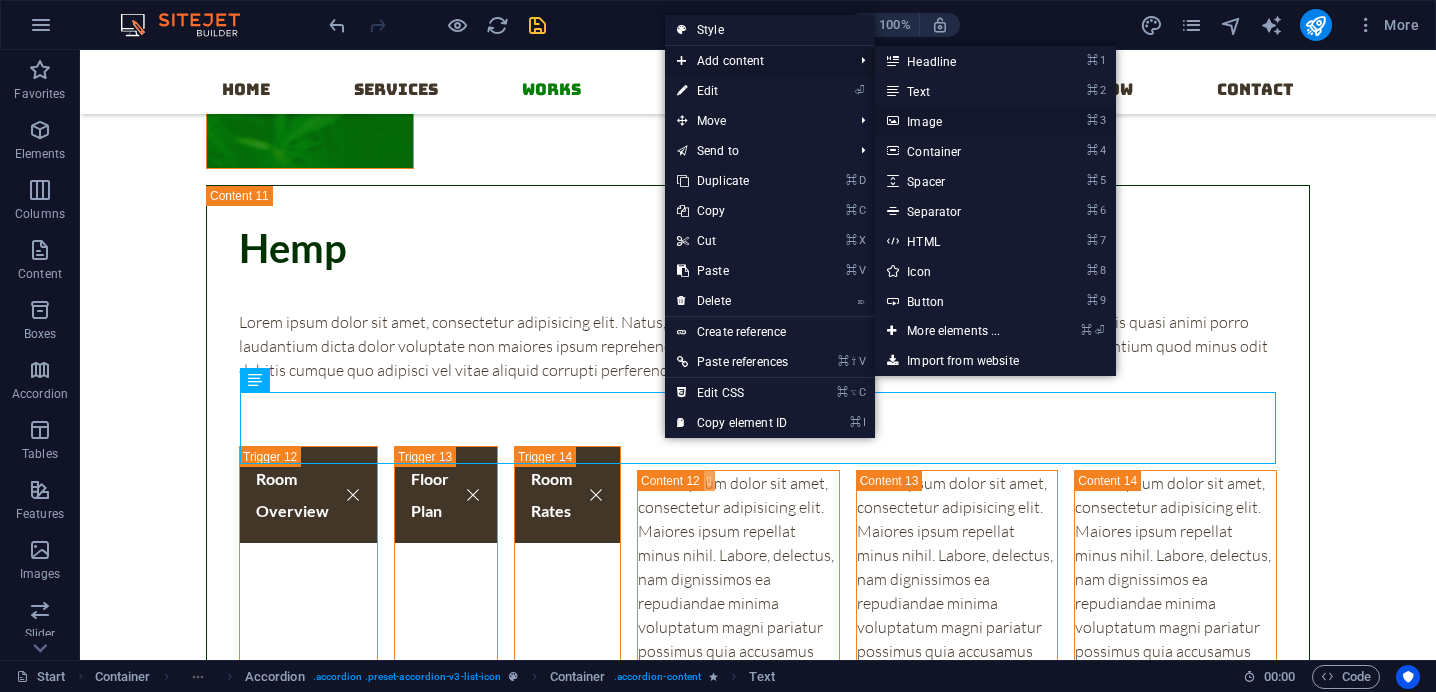 click on "⌘ 3  Image" at bounding box center [957, 121] 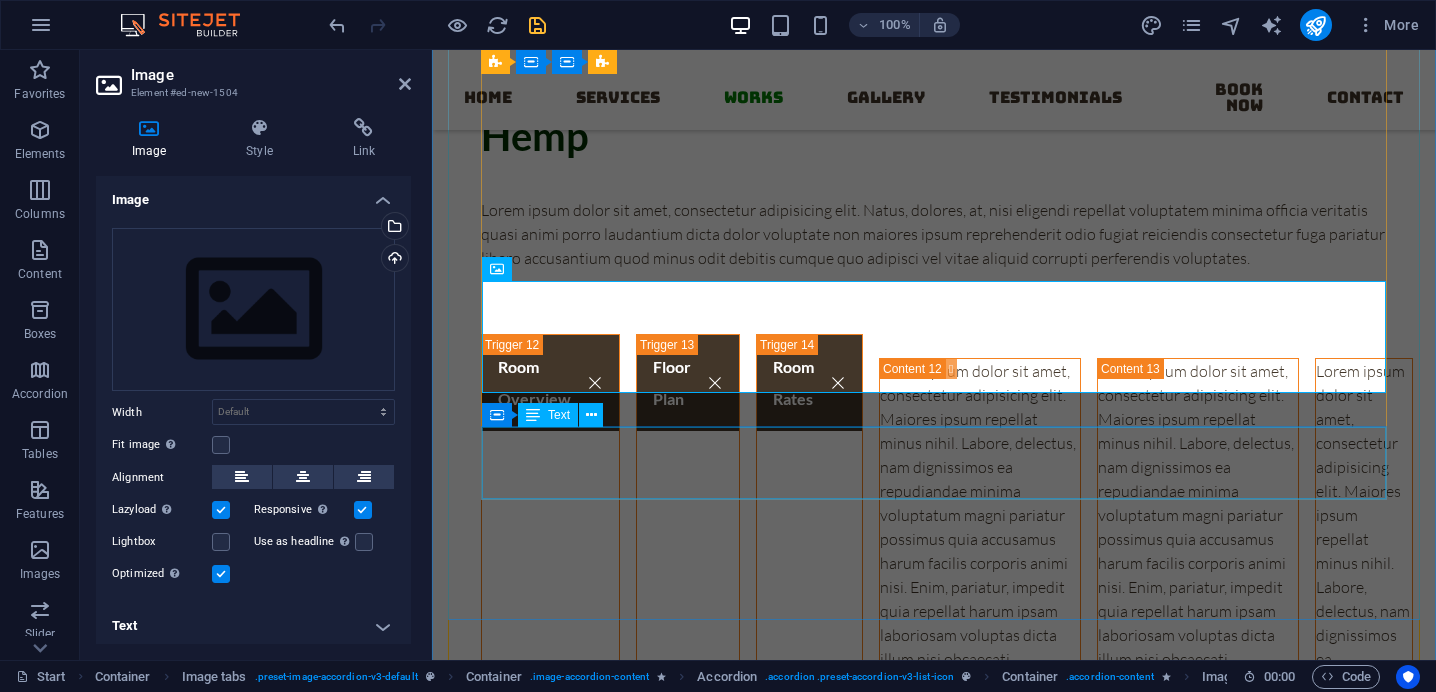 click on "Lorem ipsum dolor sit amet, consectetur adipisicing elit. Maiores ipsum repellat minus nihil. Labore, delectus, nam dignissimos ea repudiandae minima voluptatum magni pariatur possimus quia accusamus harum facilis corporis animi nisi. Enim, pariatur, impedit quia repellat harum ipsam laboriosam voluptas dicta illum nisi obcaecati reprehenderit quis placeat recusandae tenetur aperiam." at bounding box center (1364, 815) 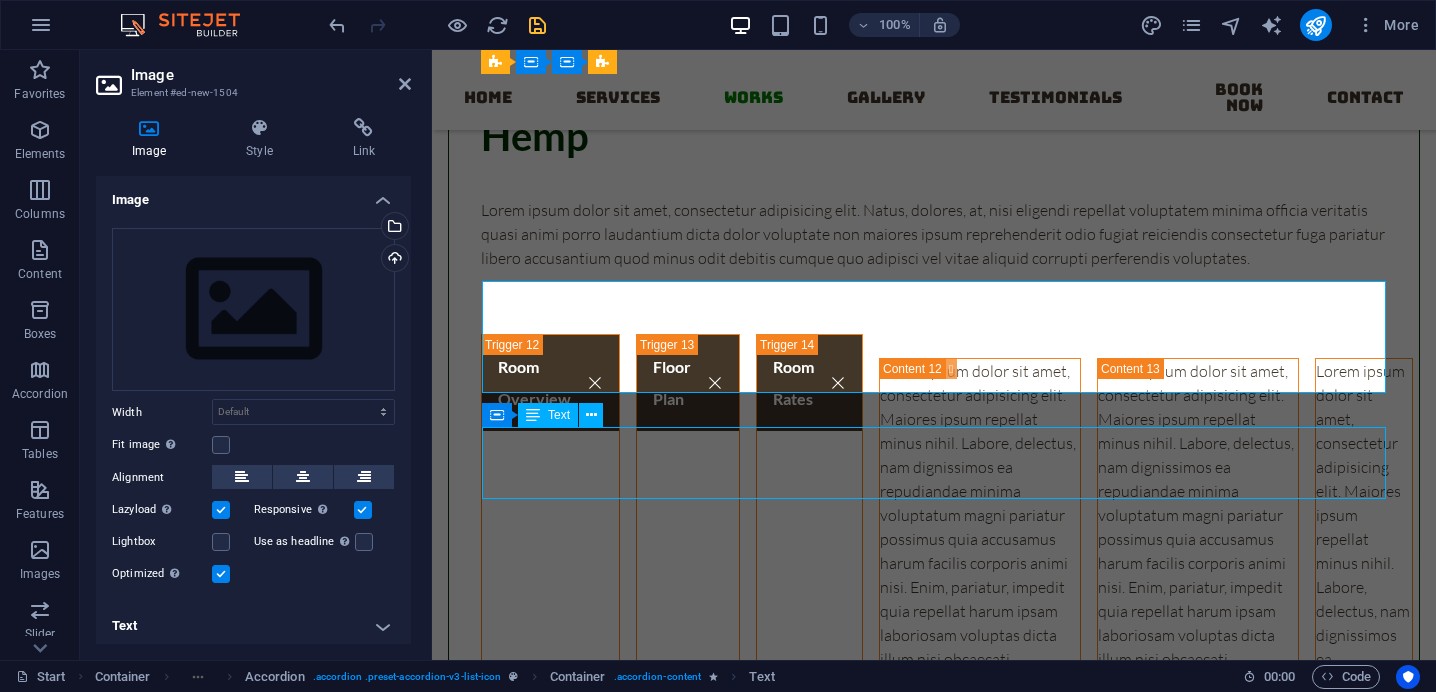 scroll, scrollTop: 7548, scrollLeft: 0, axis: vertical 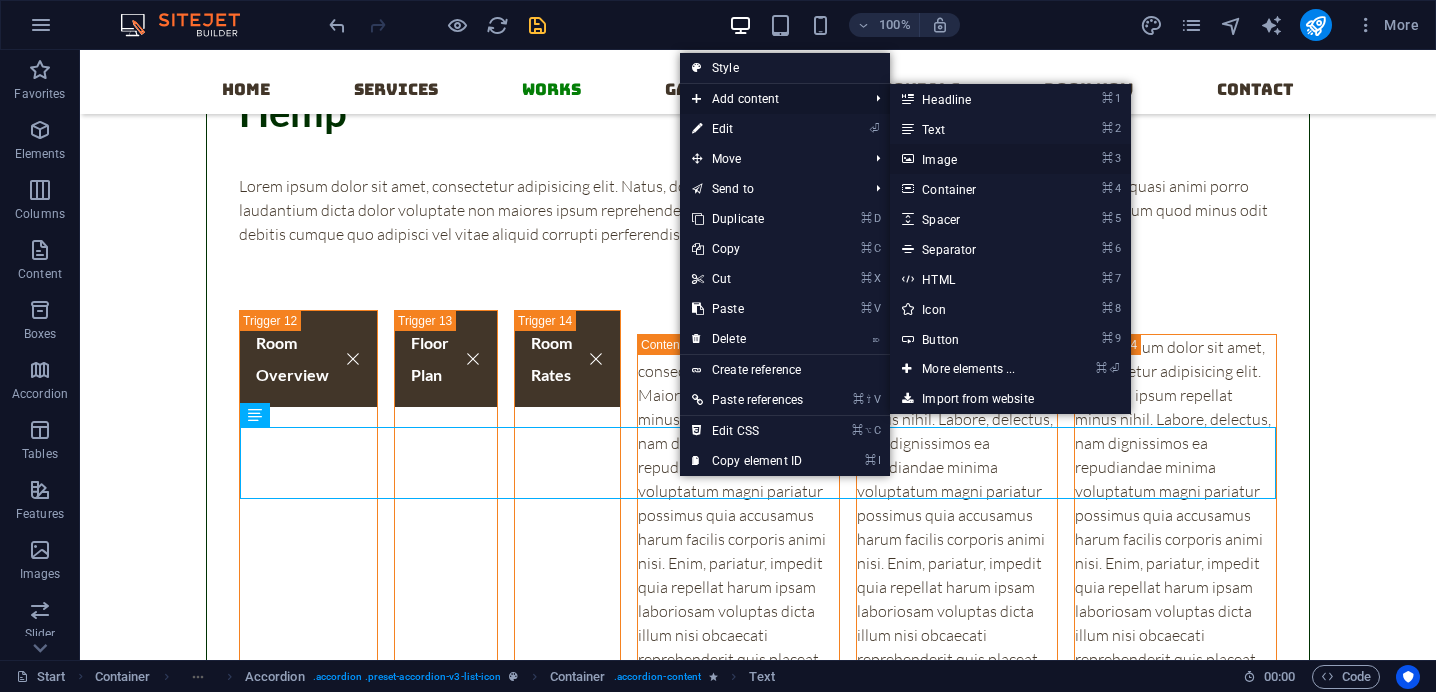 click on "⌘ 3  Image" at bounding box center (972, 159) 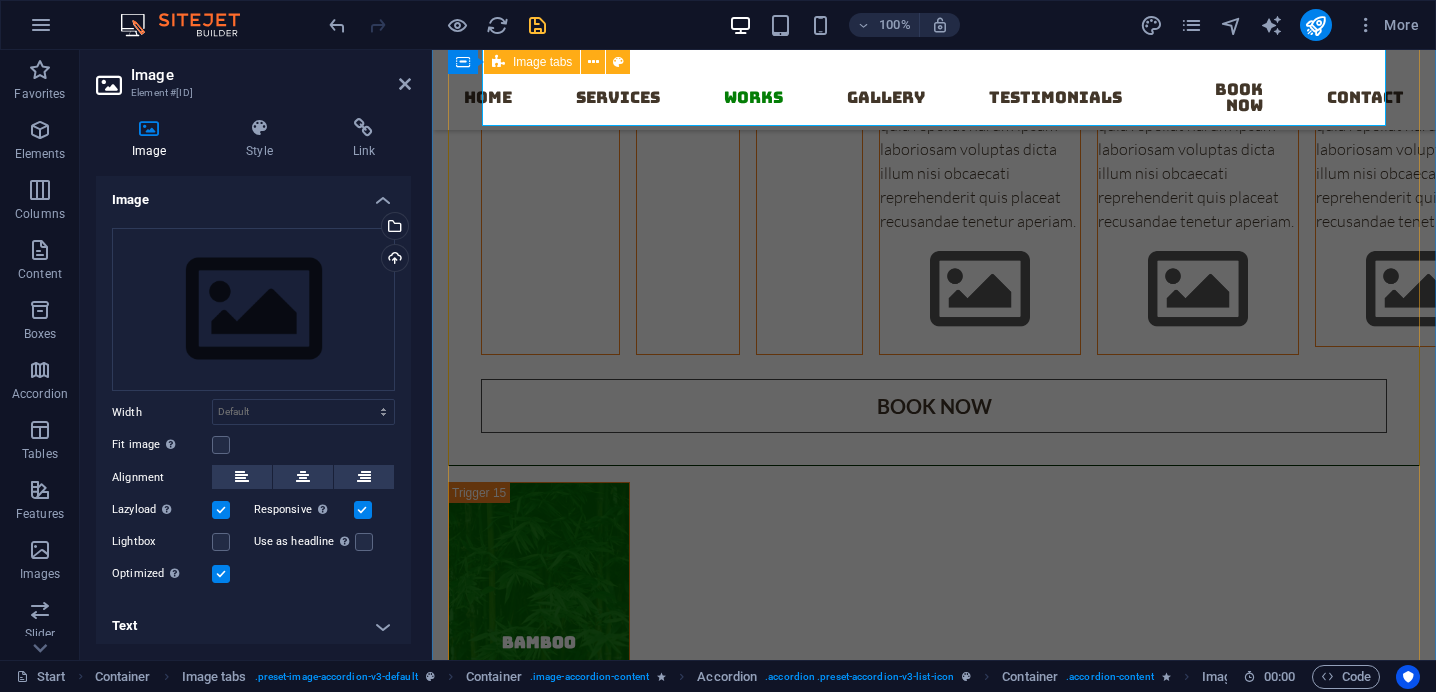 click on "Recycled paper Recycled Paper Lorem ipsum dolor sit amet, consectetur adipisicing elit. Natus, dolores, at, nisi eligendi repellat voluptatem minima officia veritatis quasi animi porro laudantium dicta dolor voluptate non maiores ipsum reprehenderit odio fugiat reiciendis consectetur fuga pariatur libero accusantium quod minus odit debitis cumque quo adipisci vel vitae aliquid corrupti perferendis voluptates. HB2 Pencils Lorem ipsum dolor sit amet, consectetur adipisicing elit. Maiores ipsum repellat minus nihil. Labore, delectus, nam dignissimos ea repudiandae minima voluptatum magni pariatur possimus quia accusamus harum facilis corporis animi nisi. Enim, pariatur, impedit quia repellat harum ipsam laboriosam voluptas dicta illum nisi obcaecati reprehenderit quis placeat recusandae tenetur aperiam. Colour Pencils Plantable Pencils Pens Plantable Pens Book now Coconut - Coir Coconut - Coir Room Overview Floor Plan Room Rates Book now Hemp Hemp Room Overview Floor Plan Room Rates Book now Bamboo CLAY" at bounding box center [934, -20] 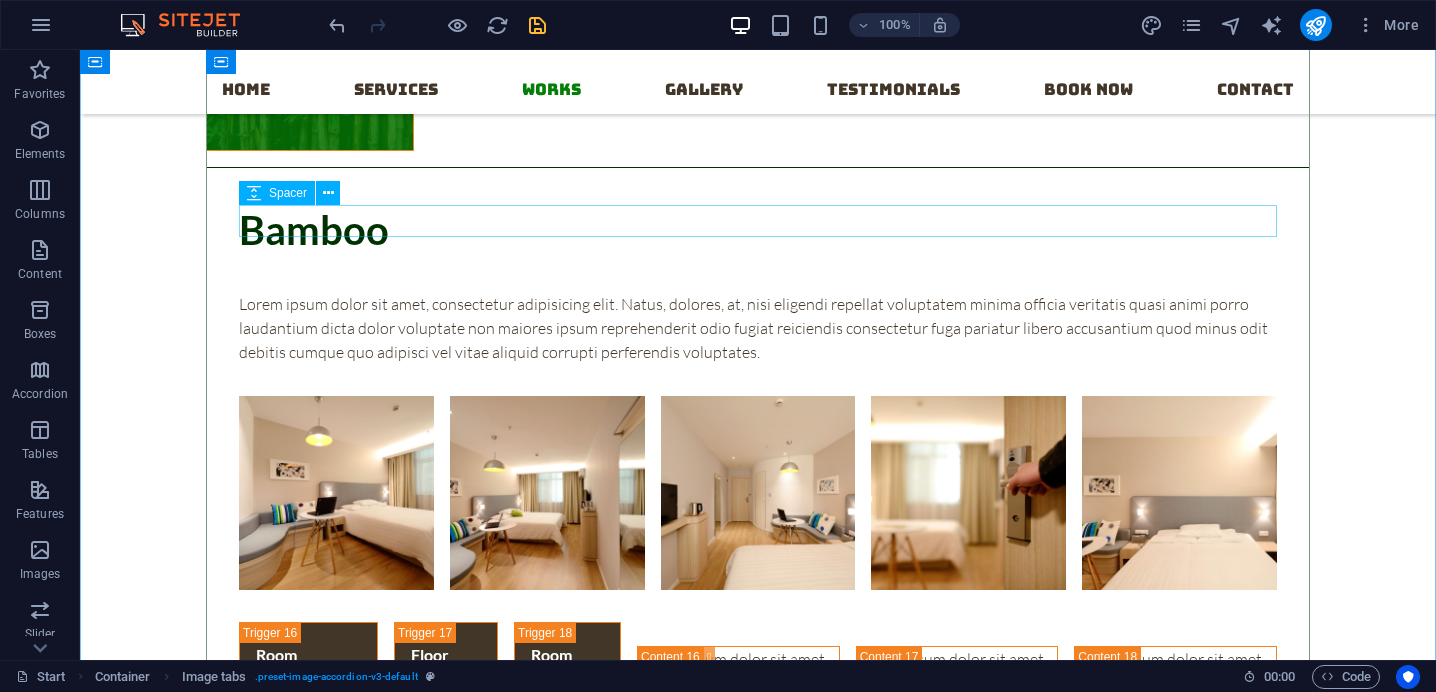 scroll, scrollTop: 8700, scrollLeft: 0, axis: vertical 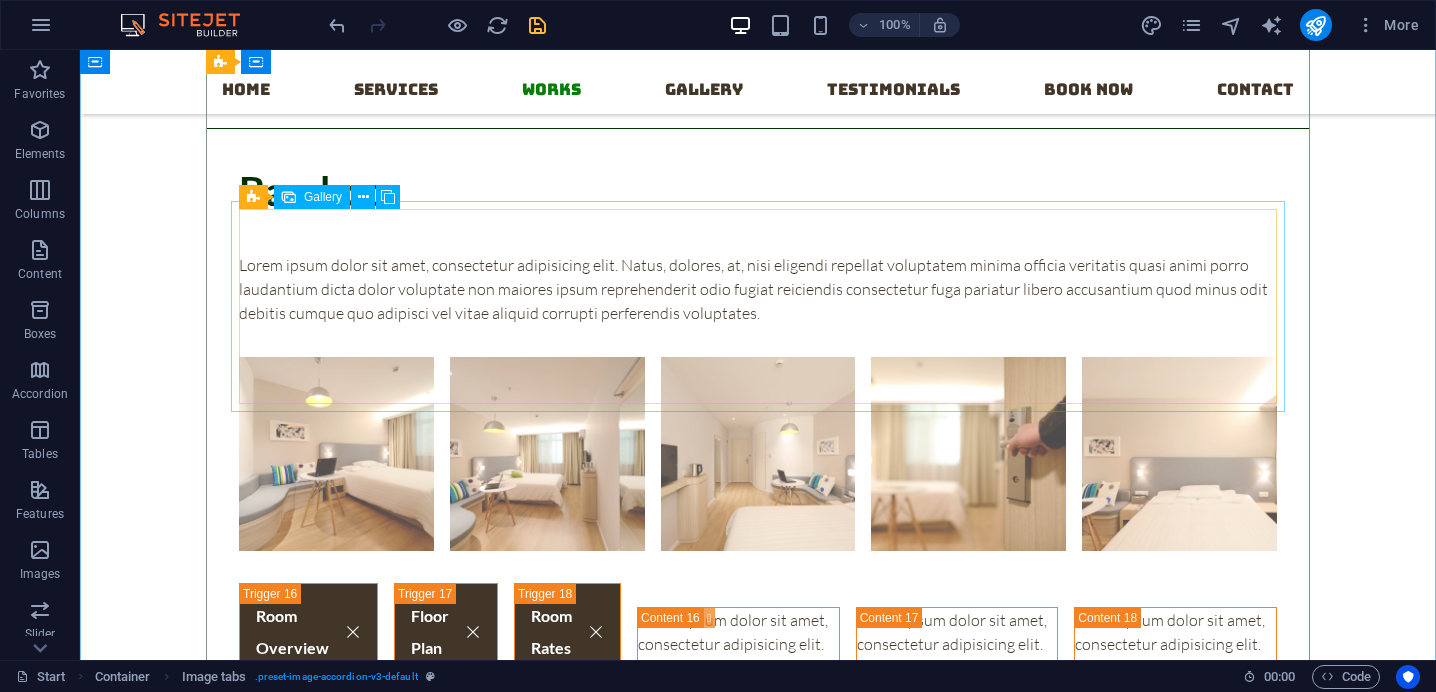 click at bounding box center [336, 454] 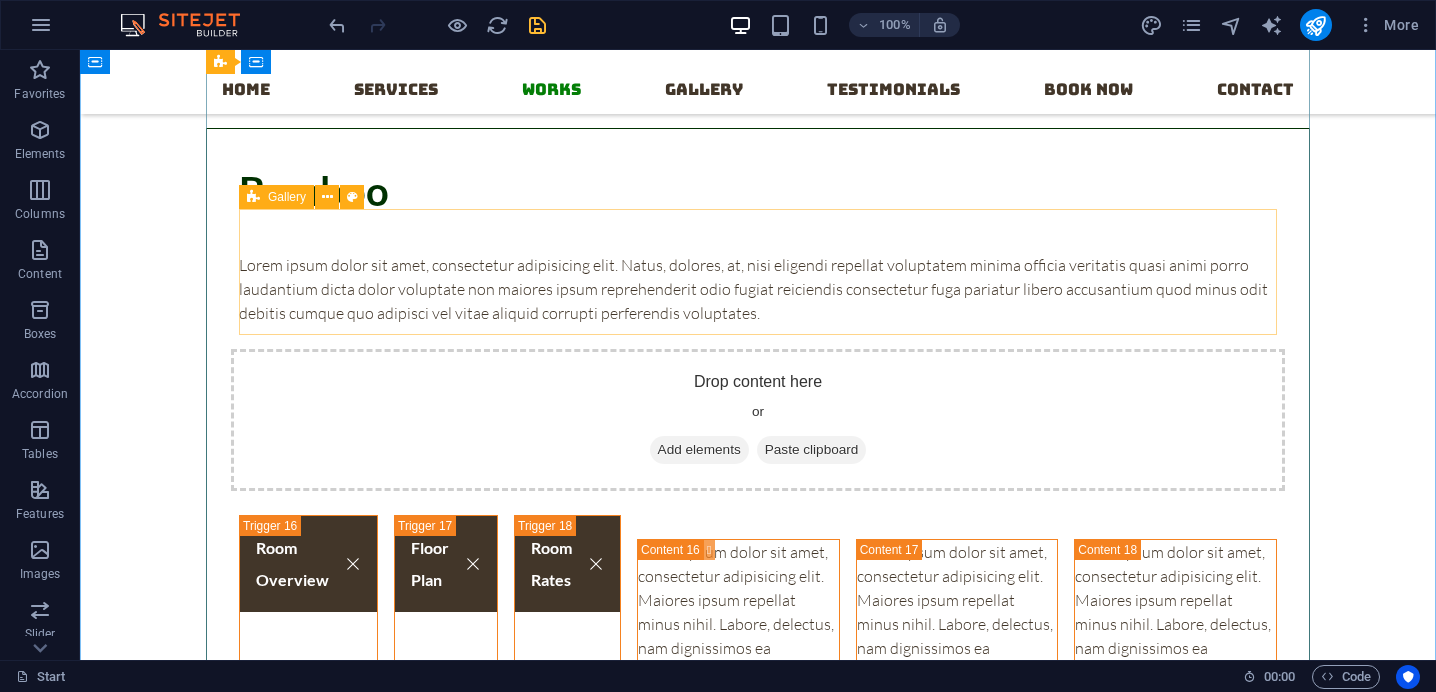 click on "Drop content here or  Add elements  Paste clipboard" at bounding box center (758, 420) 